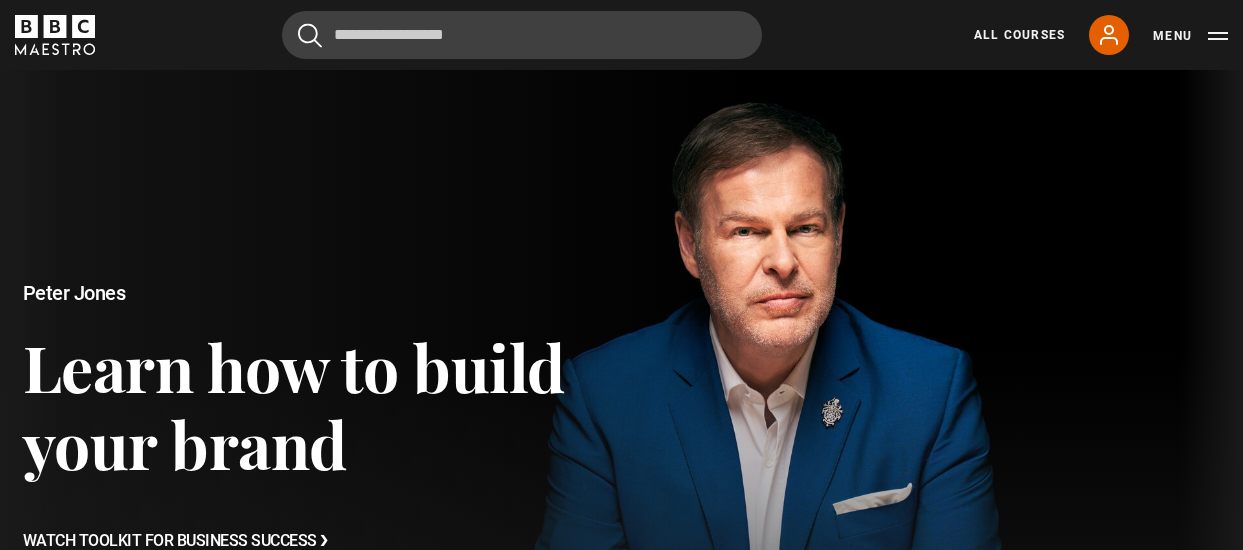 scroll, scrollTop: 0, scrollLeft: 0, axis: both 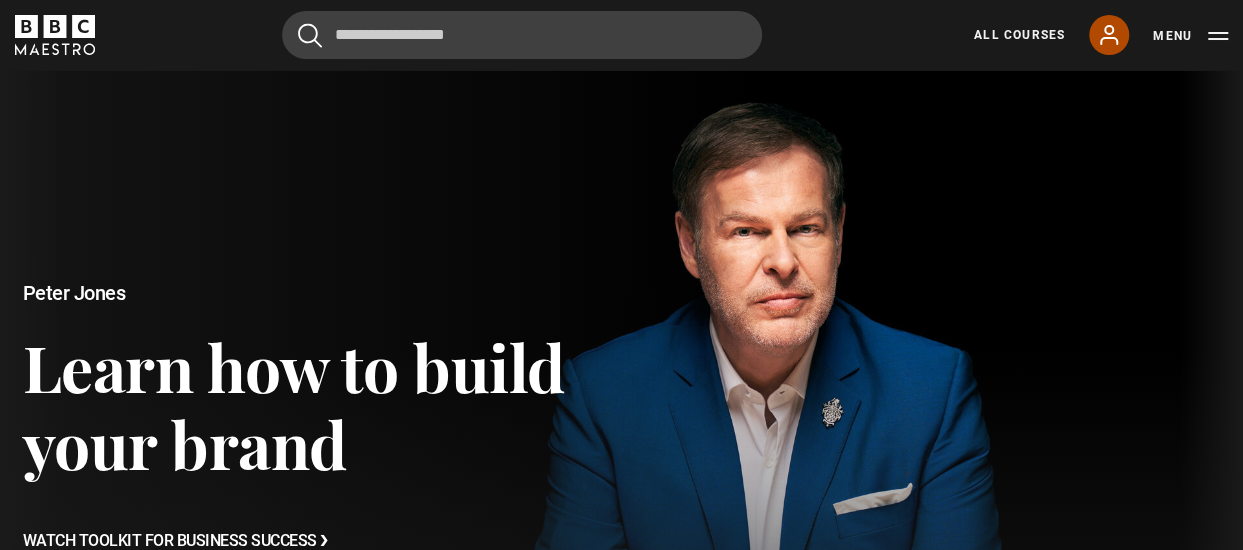 drag, startPoint x: 0, startPoint y: 0, endPoint x: 1115, endPoint y: 39, distance: 1115.6819 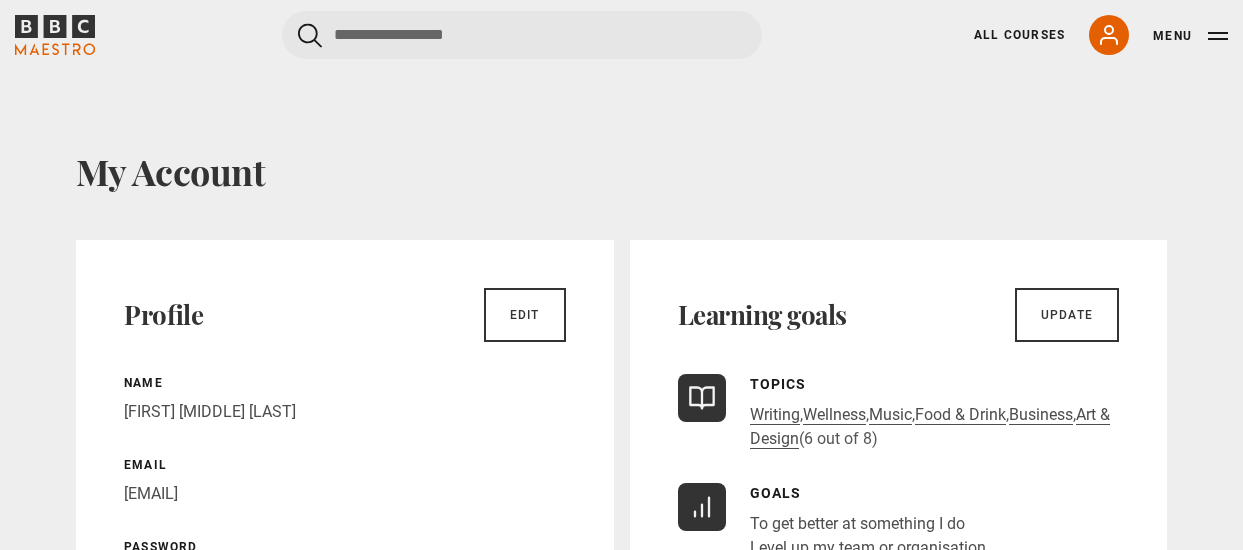 scroll, scrollTop: 0, scrollLeft: 0, axis: both 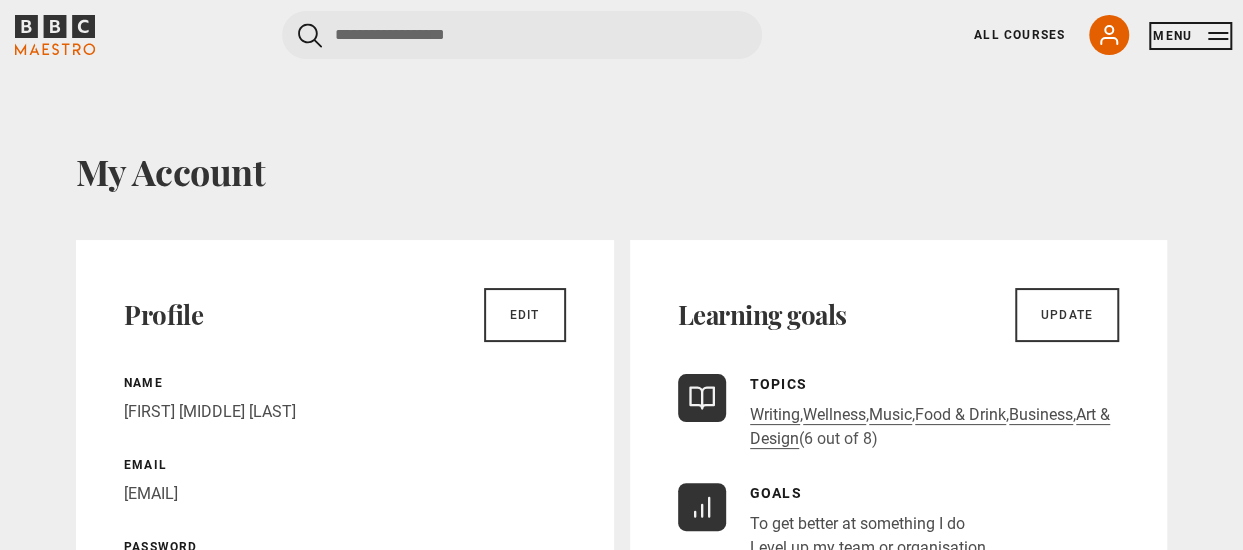 click on "Menu" at bounding box center [1190, 36] 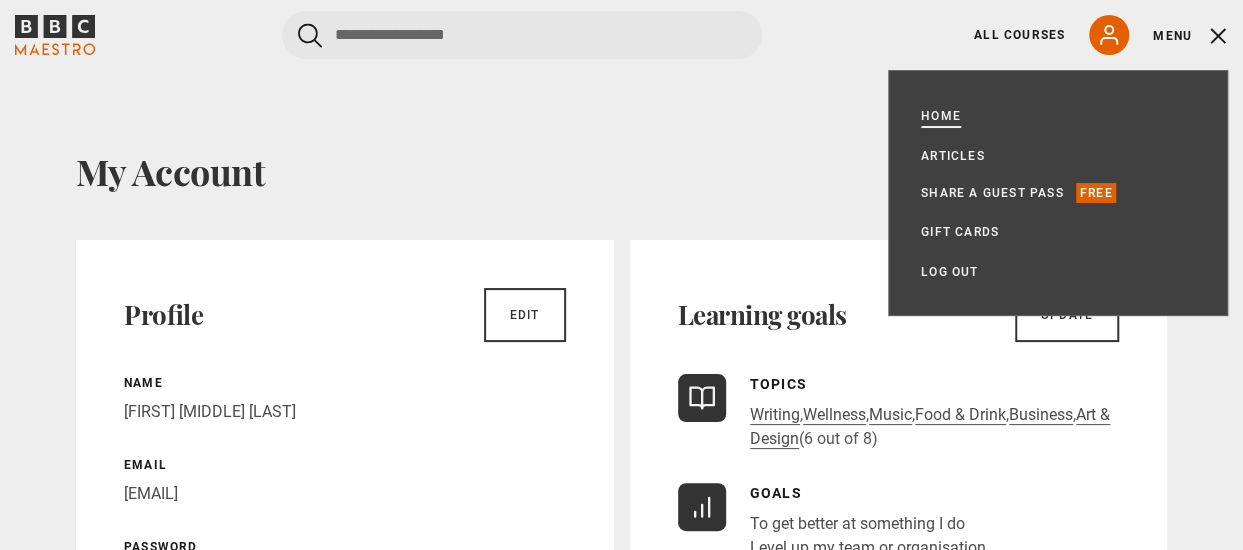 click on "Home" at bounding box center [941, 116] 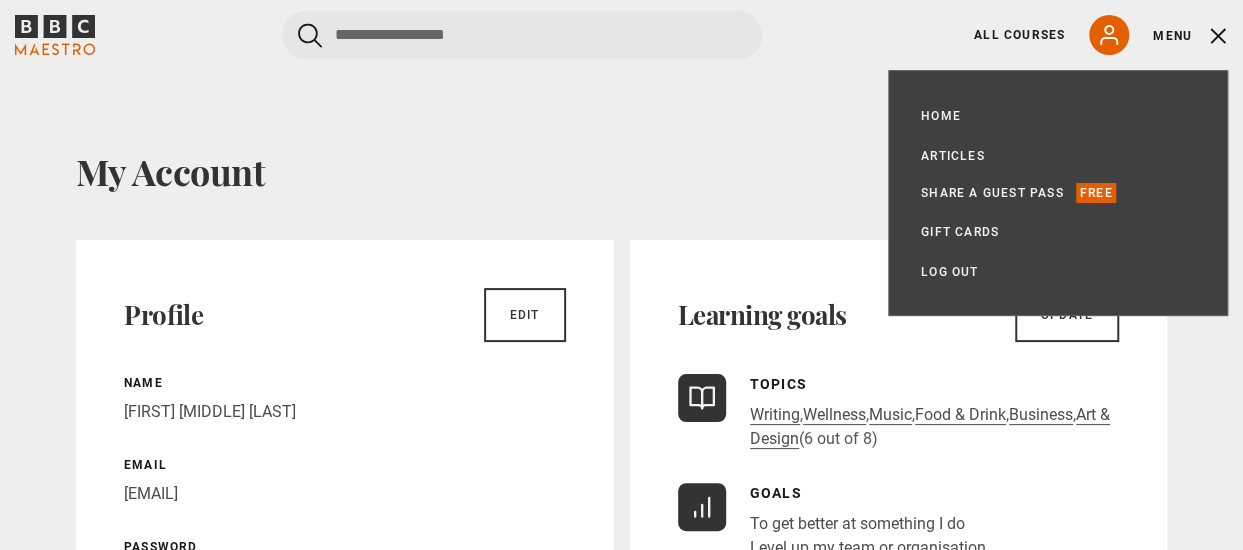 click on "All Courses
My Account
Search
Menu" at bounding box center [1089, 35] 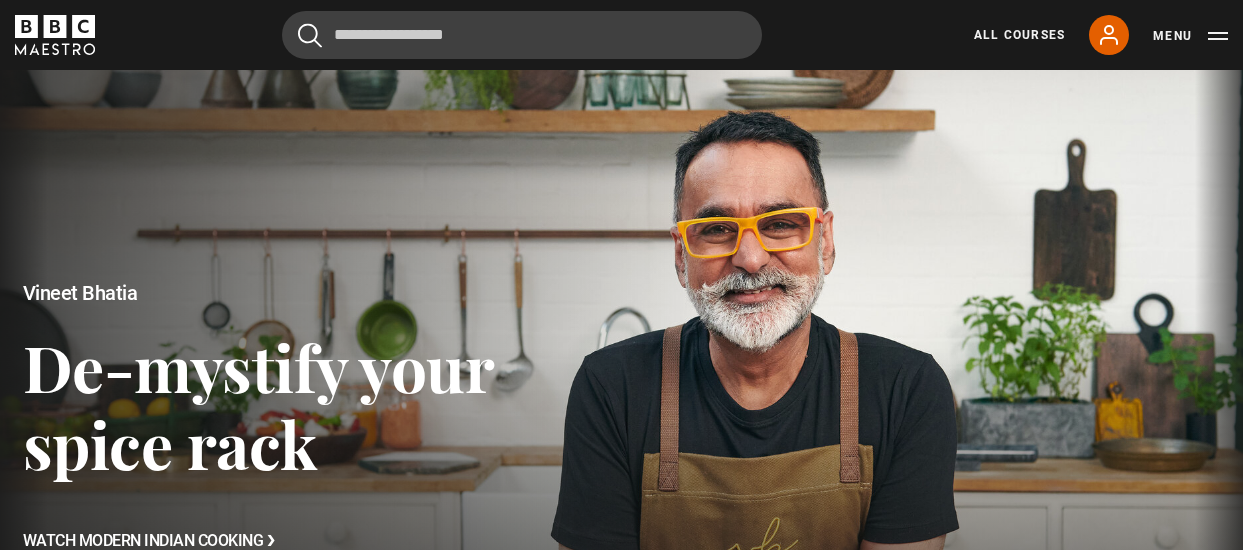 scroll, scrollTop: 0, scrollLeft: 0, axis: both 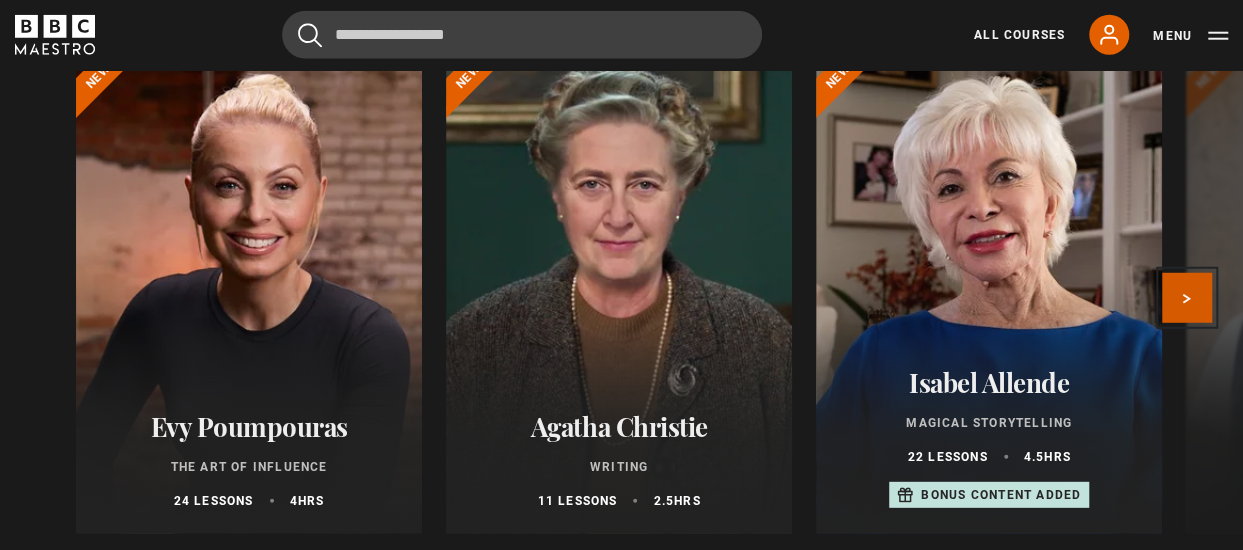 click on "Next" at bounding box center [1187, 298] 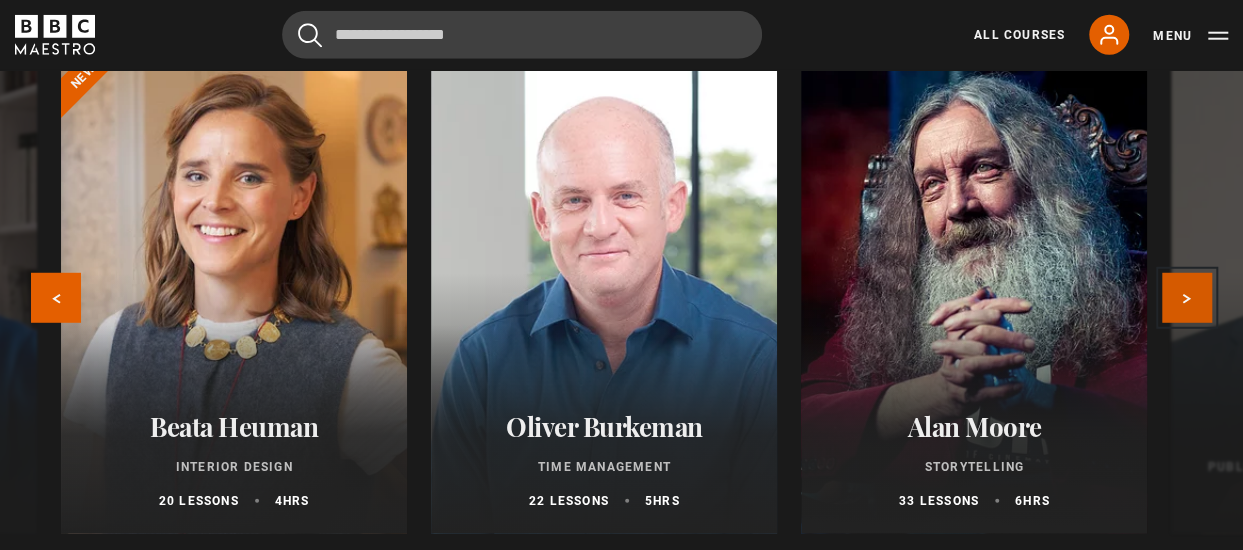 click on "Next" at bounding box center [1187, 298] 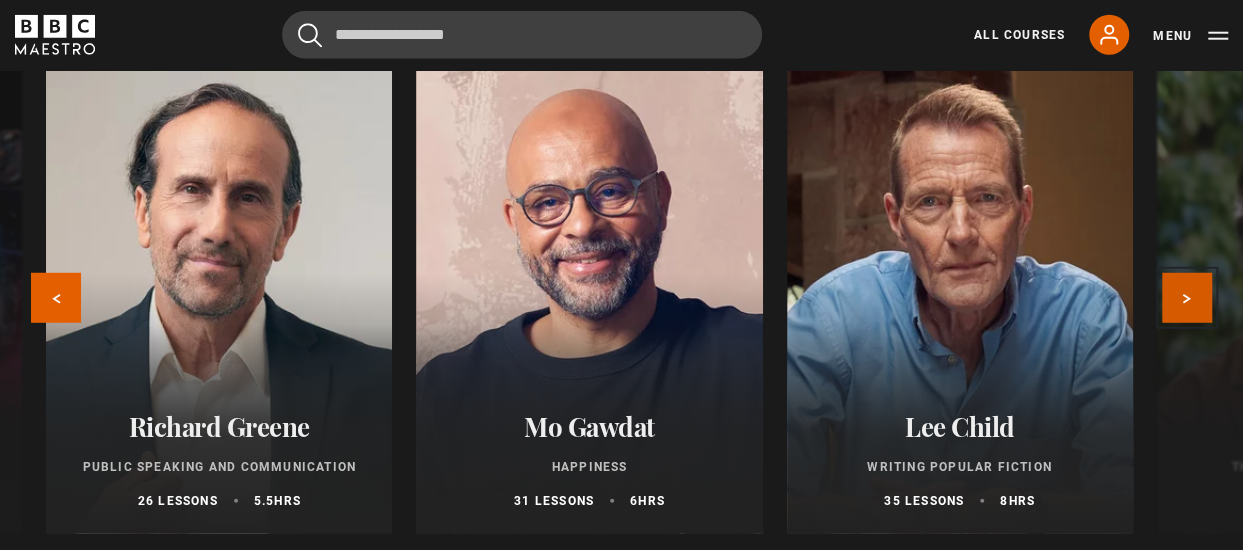 click on "Next" at bounding box center (1187, 298) 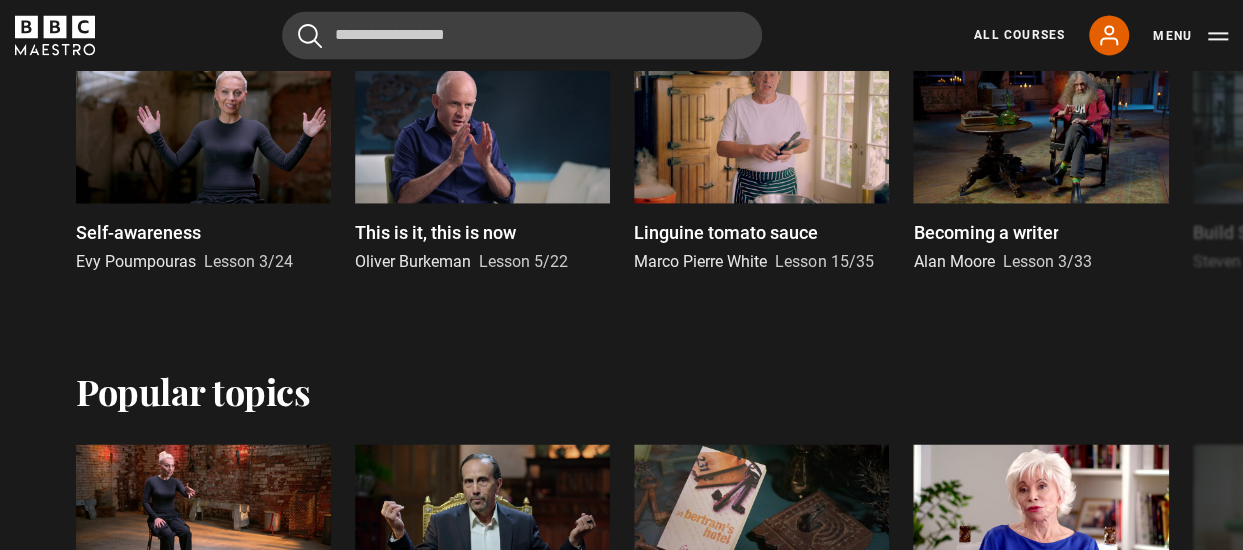scroll, scrollTop: 0, scrollLeft: 0, axis: both 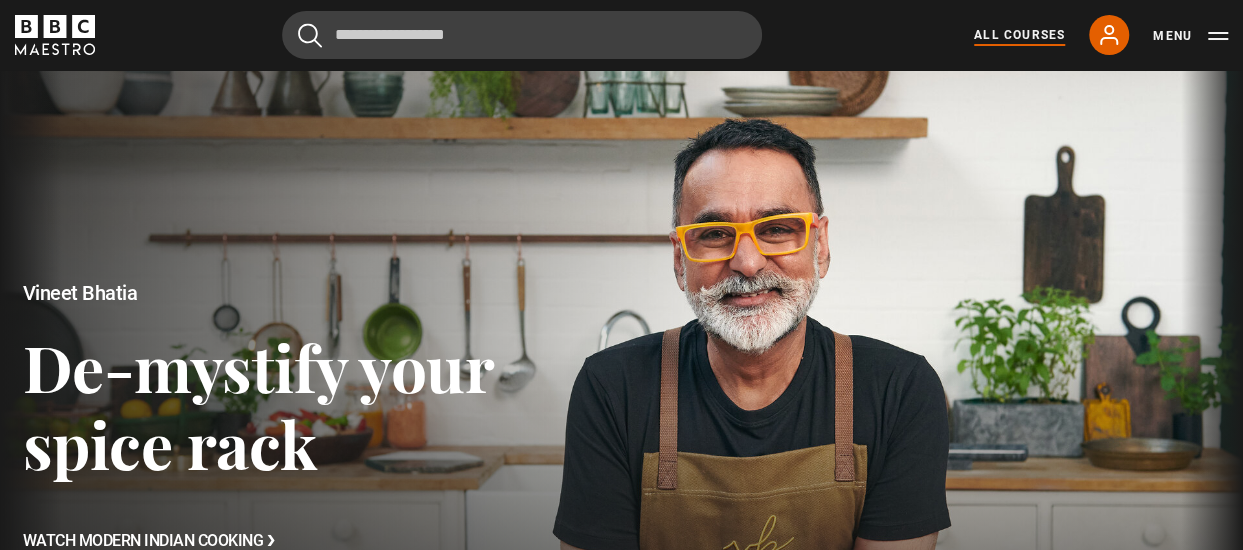 click on "All Courses" at bounding box center [1019, 35] 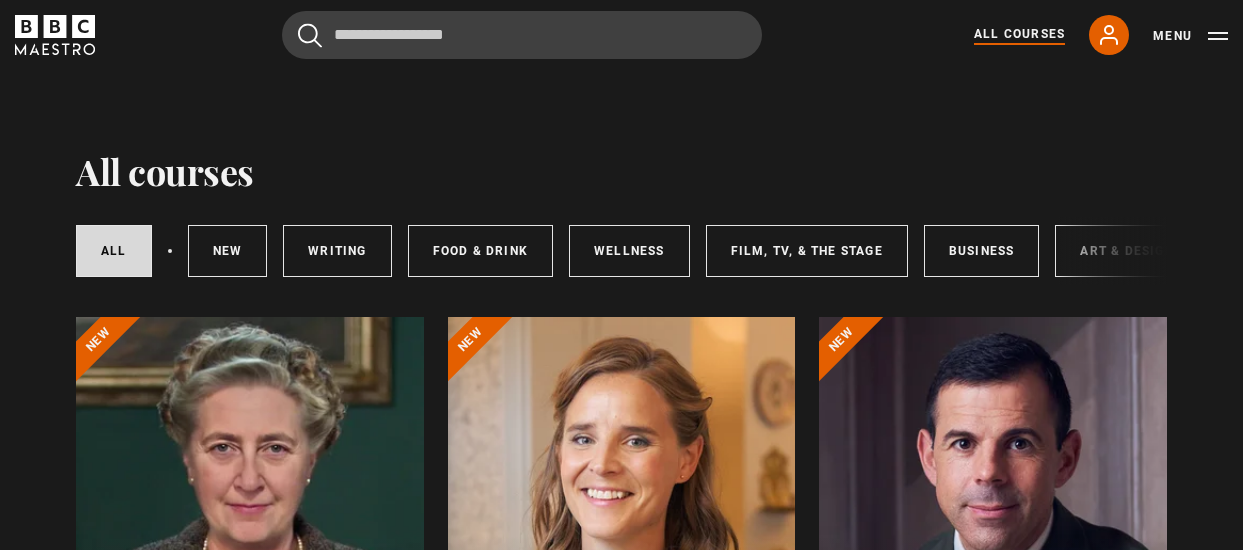 scroll, scrollTop: 0, scrollLeft: 0, axis: both 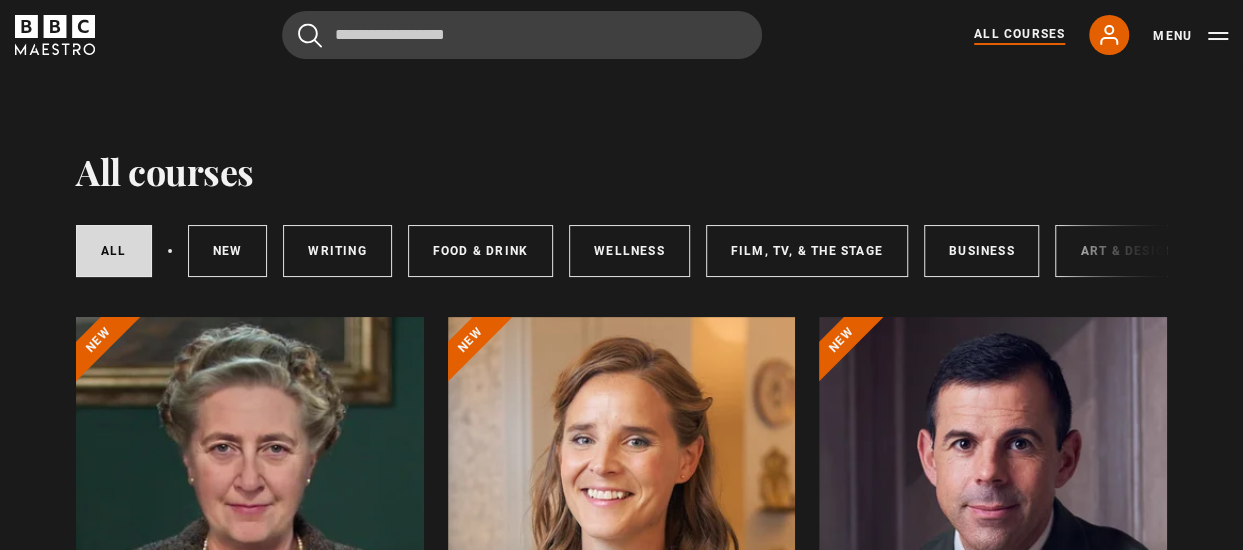 click on "Skip to main content
Cancel
Courses
Previous courses
Next courses
Lessons
Recent searches
self growth
philosophy
Trending searches
interior design
writing singing" at bounding box center (621, 4934) 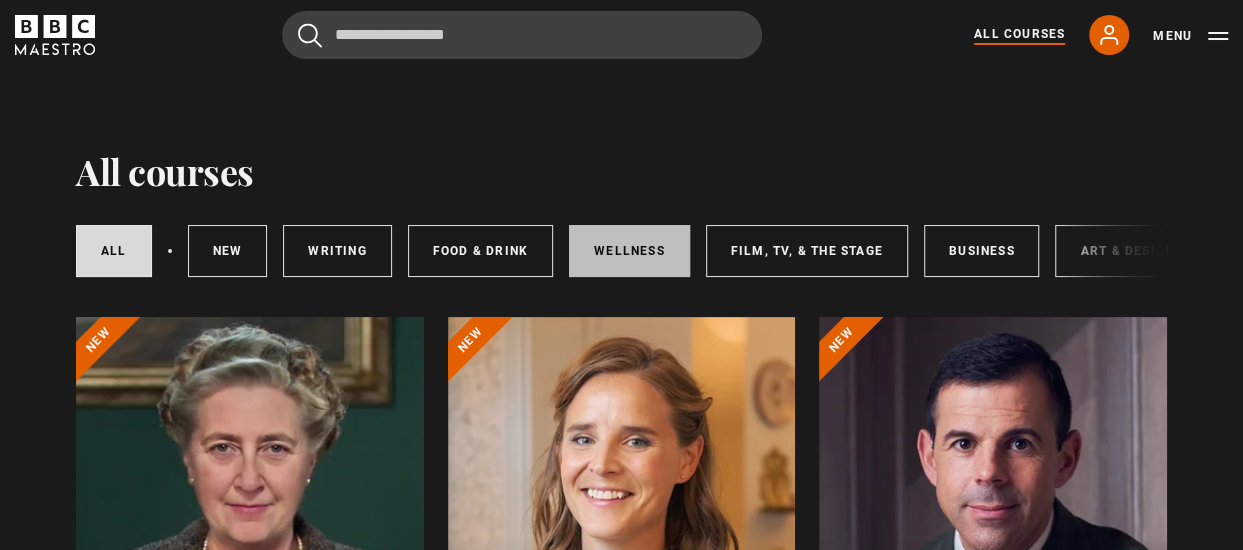 click on "Wellness" at bounding box center [629, 251] 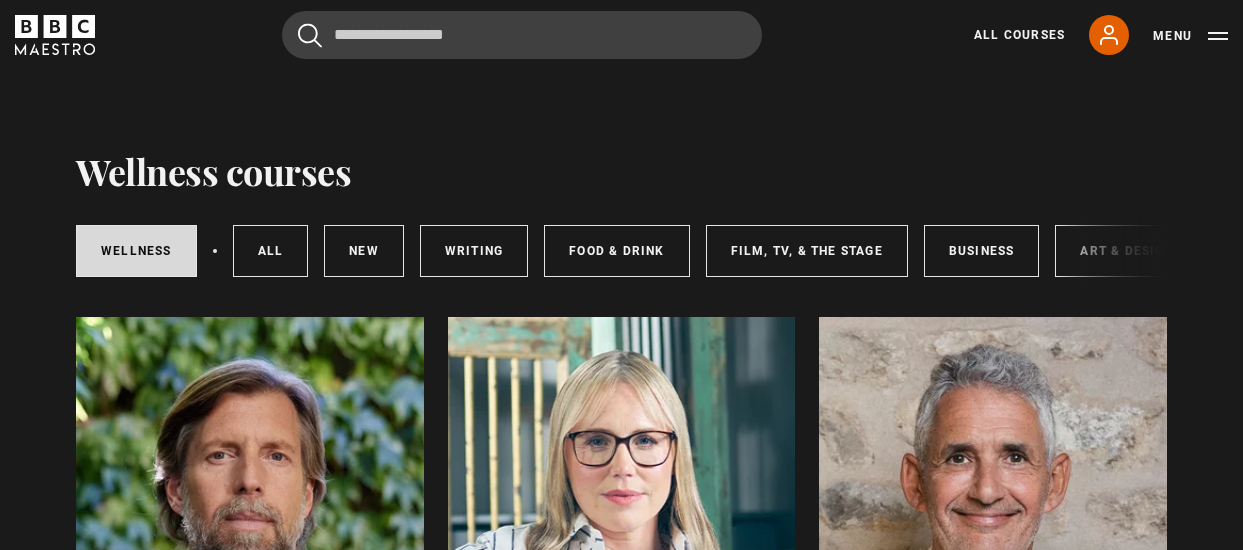 scroll, scrollTop: 0, scrollLeft: 0, axis: both 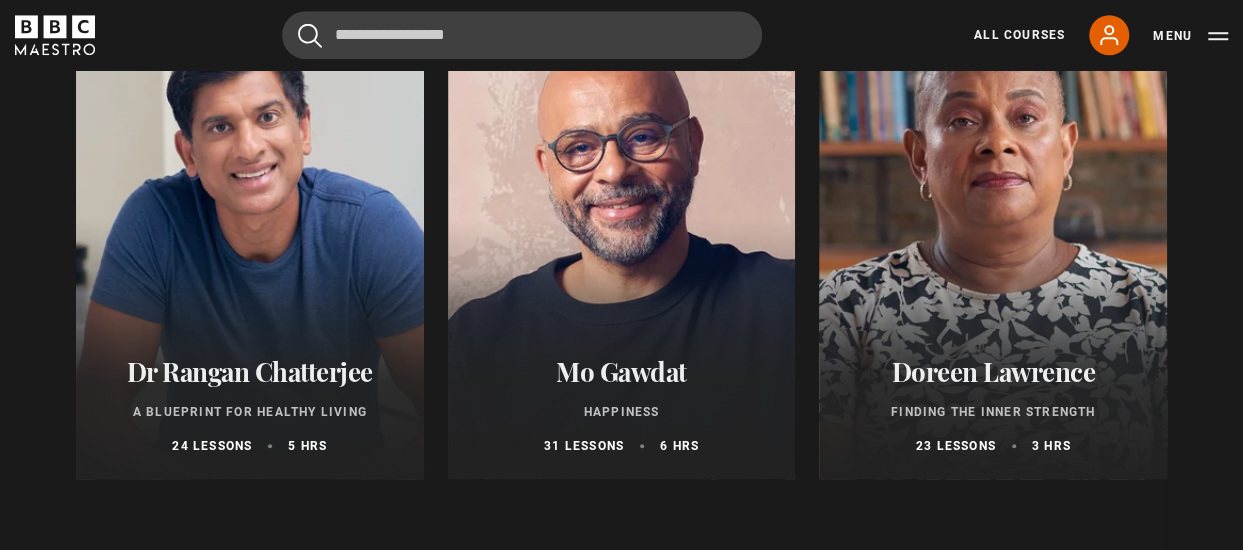 click at bounding box center (993, 239) 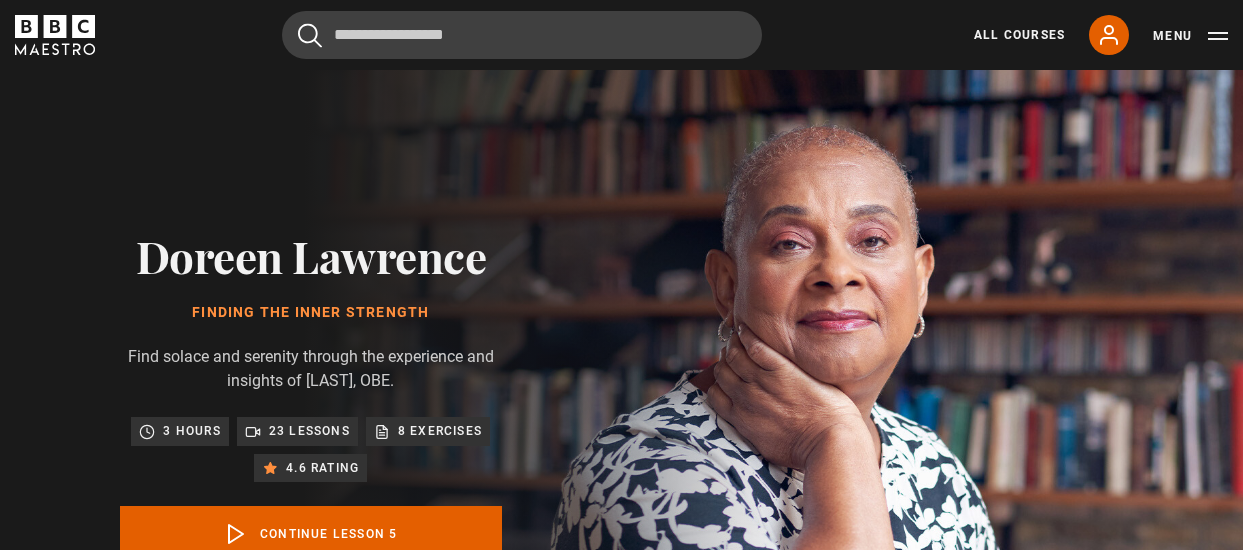 scroll, scrollTop: 803, scrollLeft: 0, axis: vertical 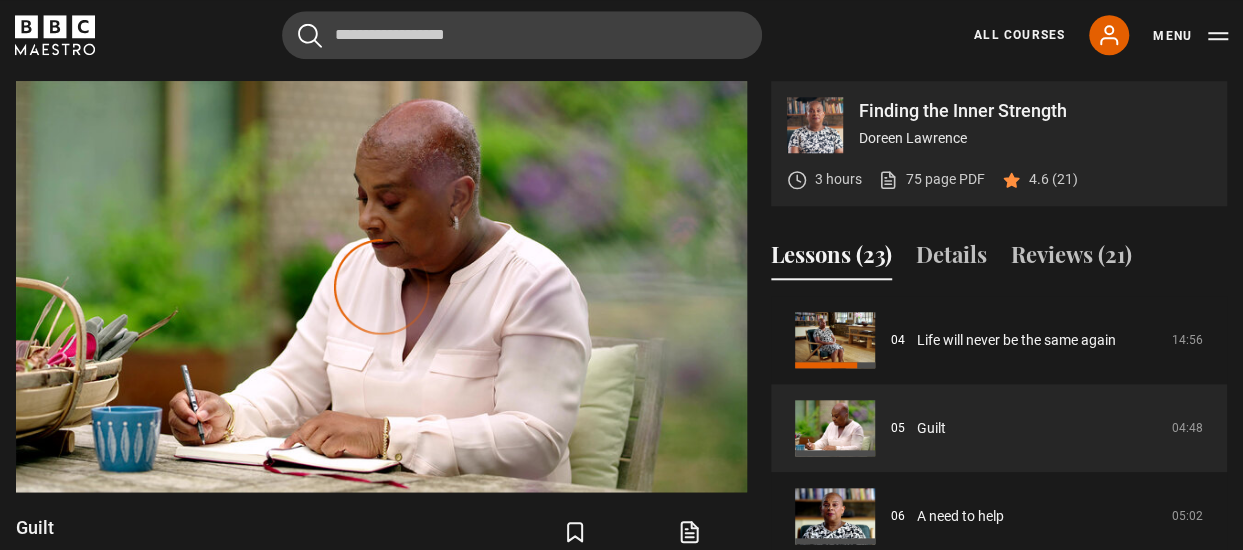 click on "Finding the Inner Strength
Doreen Lawrence
3 hours
75 page PDF
(opens in new tab)
4.6 (21)
Video Player is loading. Play Lesson Guilt 10s Skip Back 10 seconds Pause 10s Skip Forward 10 seconds Loaded :  0.00% 0:00 Pause Mute Current Time  0:00 - Duration  4:49
Doreen Lawrence
Lesson 5
Guilt
1x Playback Rate 2x 1.5x 1x , selected 0.5x auto Quality 360p 720p 1080p 2160p Auto , selected Captions captions off" at bounding box center [621, 404] 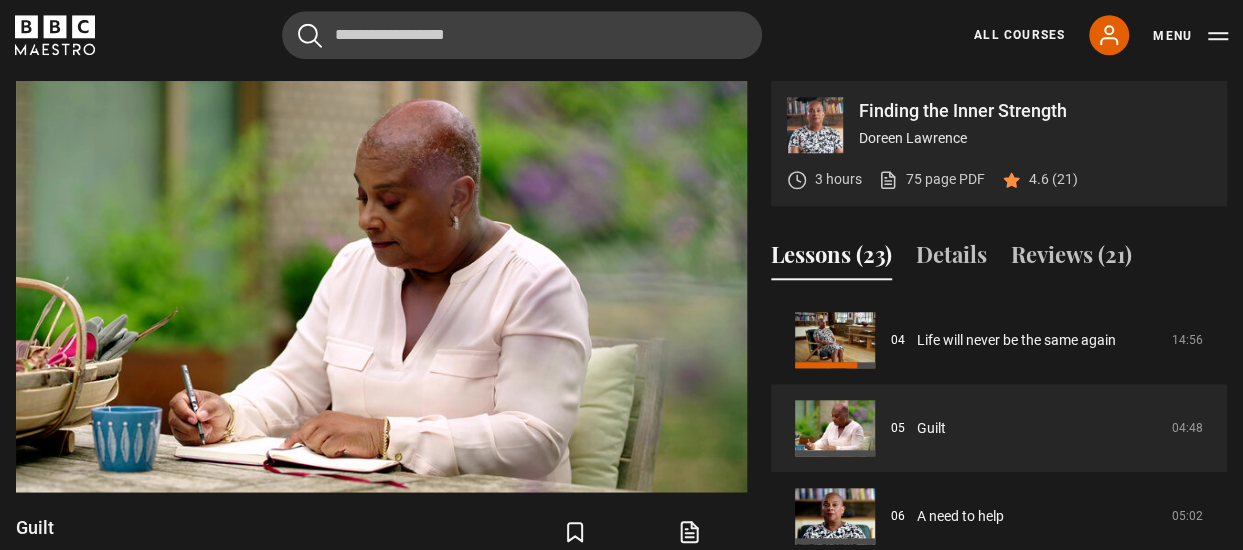 scroll, scrollTop: 0, scrollLeft: 0, axis: both 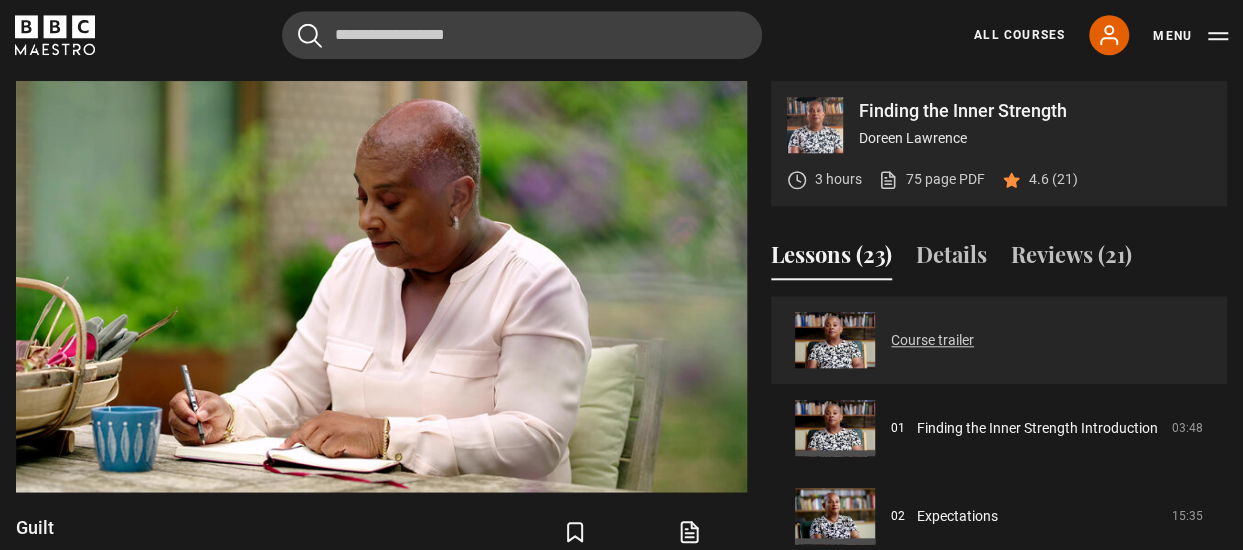 click on "Course trailer" at bounding box center [932, 340] 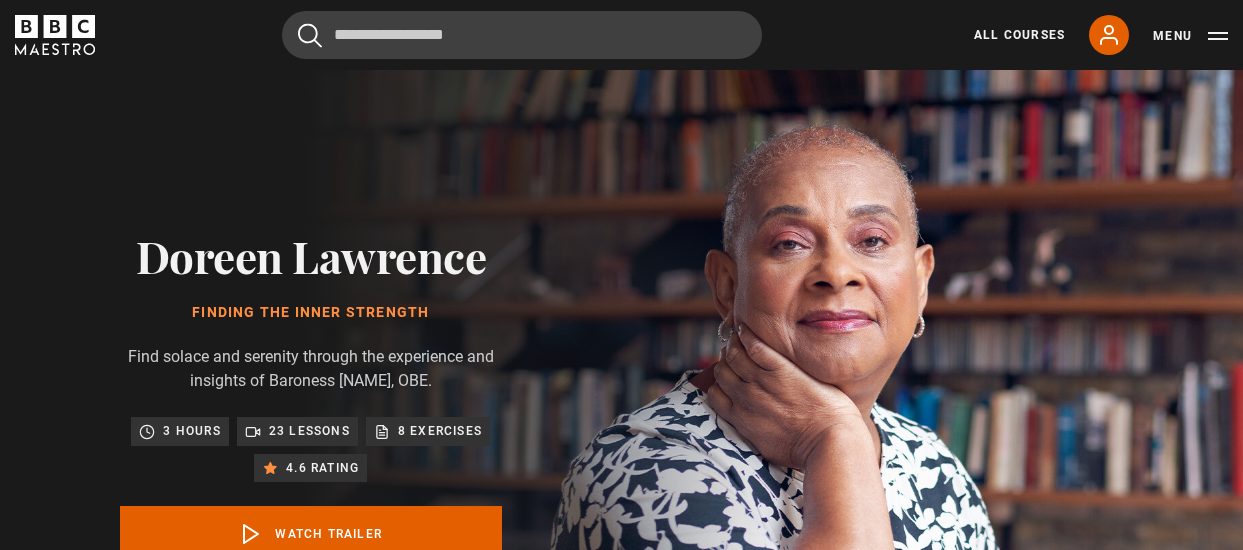 scroll, scrollTop: 803, scrollLeft: 0, axis: vertical 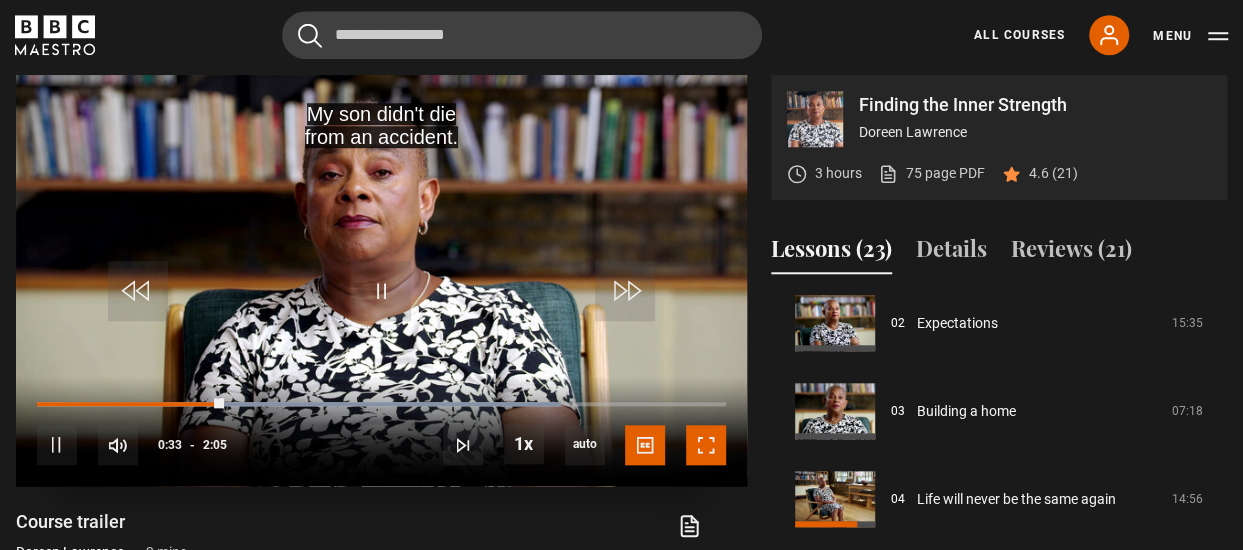 click at bounding box center (706, 445) 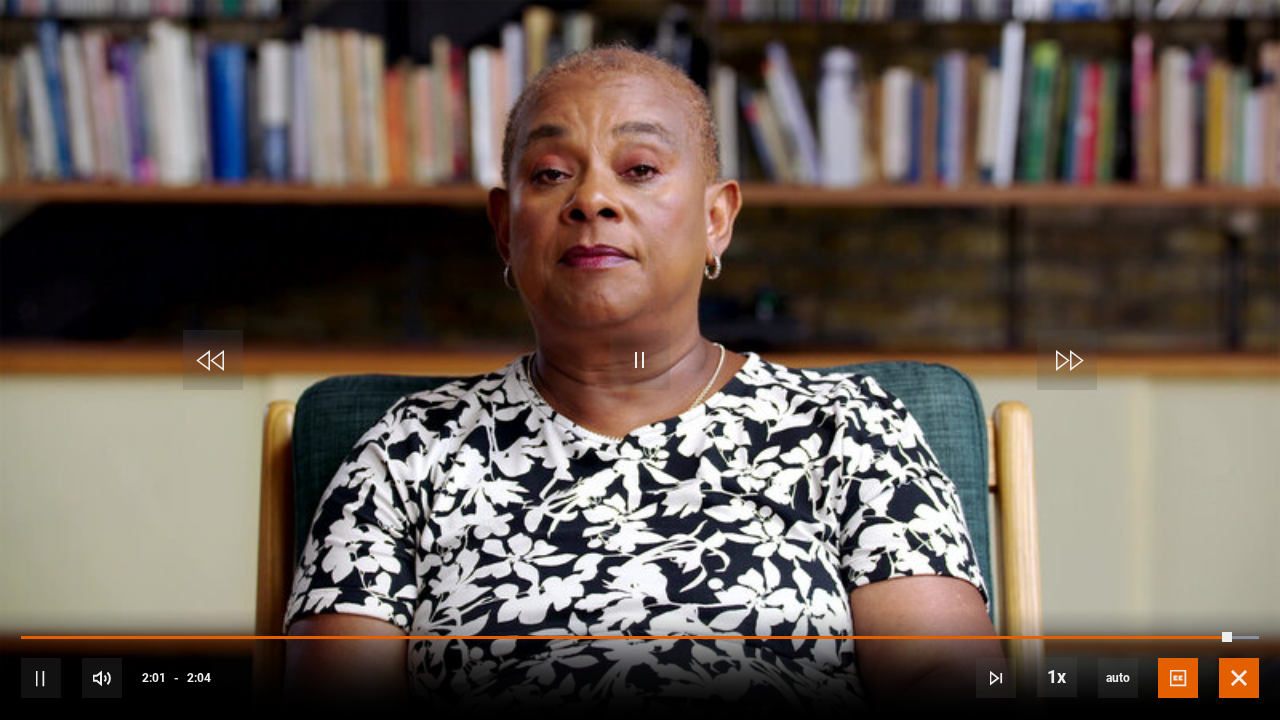click at bounding box center [1239, 678] 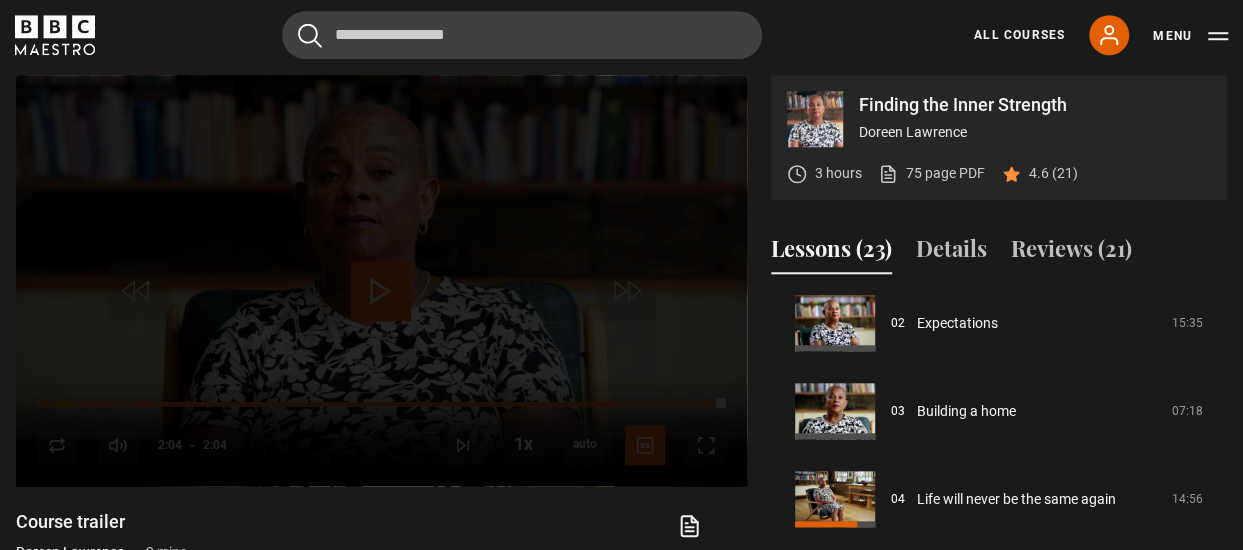 scroll, scrollTop: 0, scrollLeft: 0, axis: both 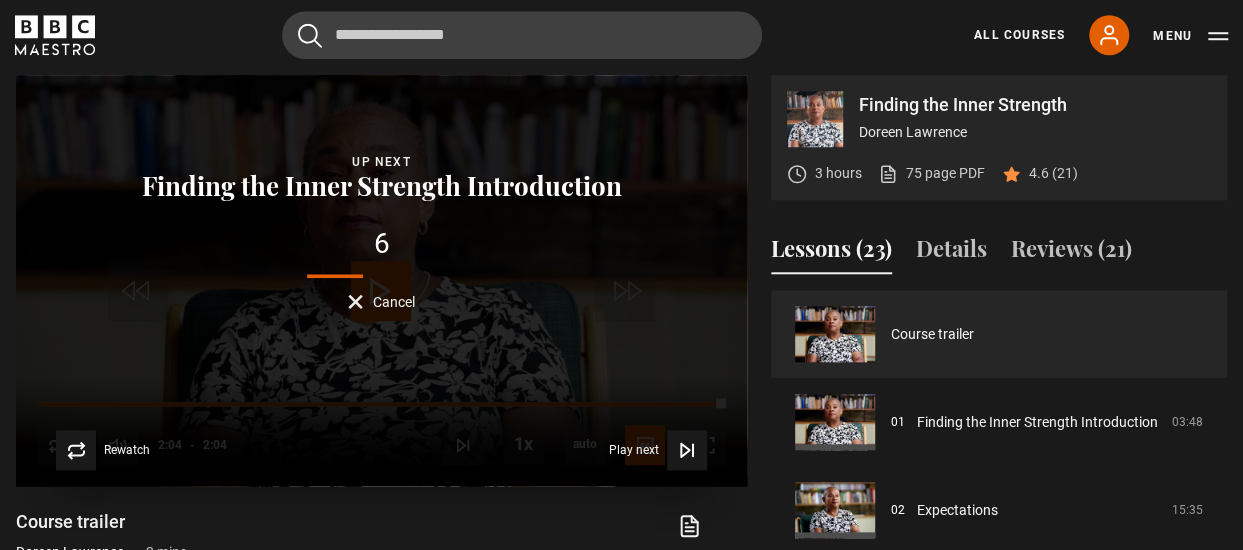 click on "Cancel" at bounding box center [381, 301] 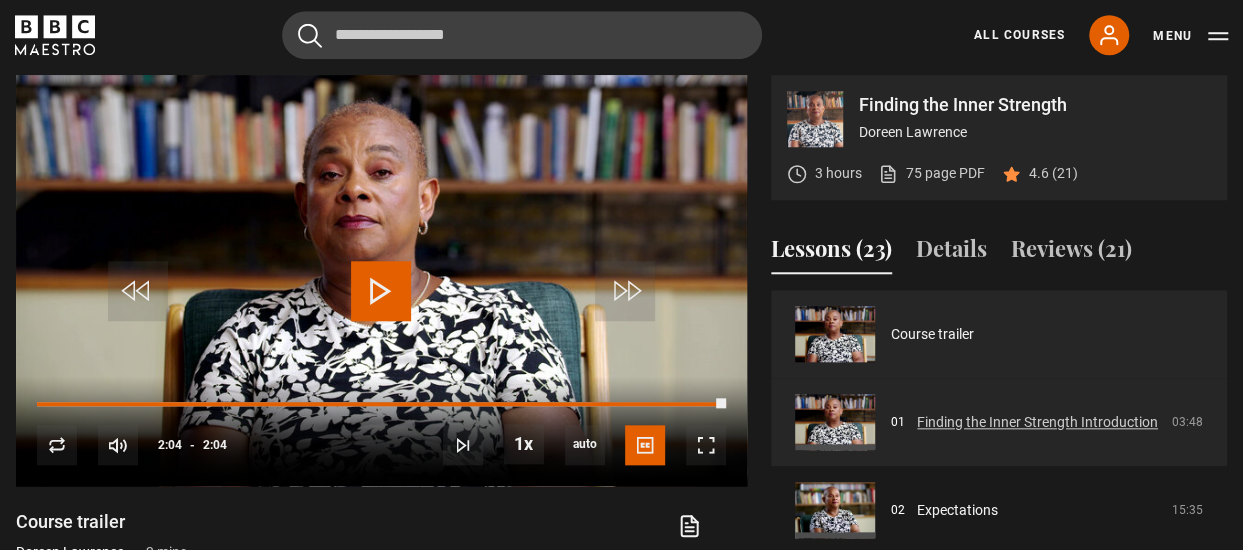 click on "Finding the Inner Strength Introduction" at bounding box center [1037, 422] 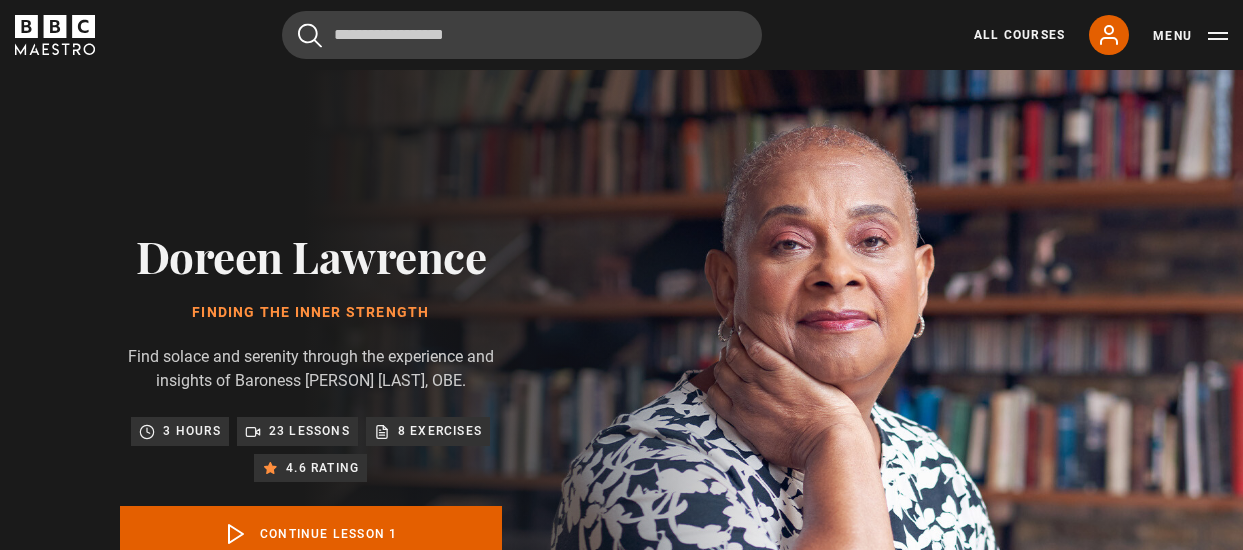 scroll, scrollTop: 803, scrollLeft: 0, axis: vertical 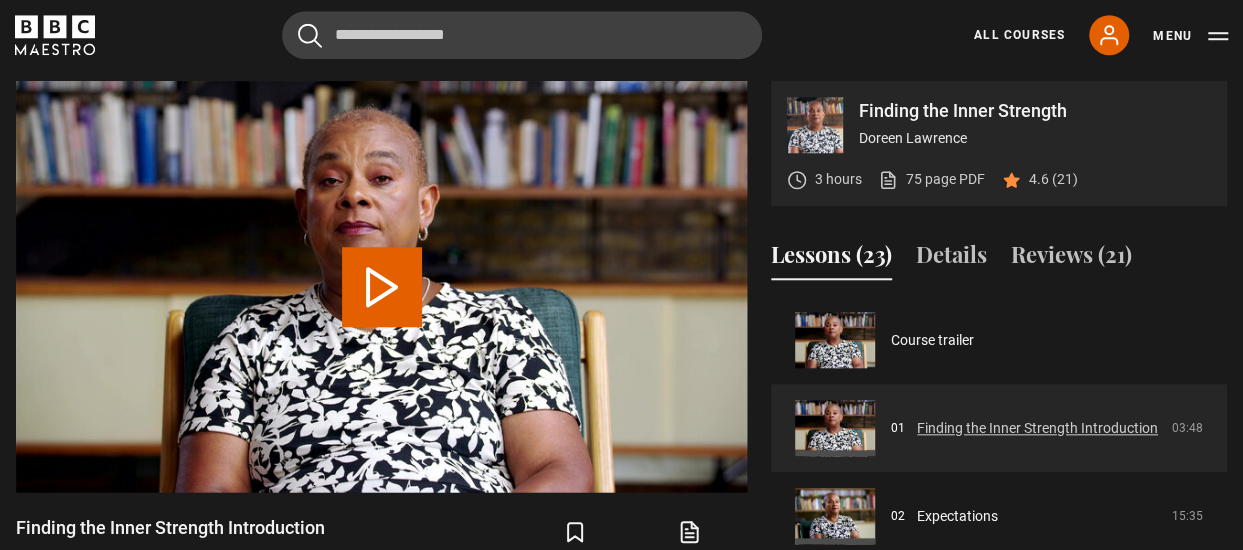 click on "Finding the Inner Strength Introduction" at bounding box center (1037, 428) 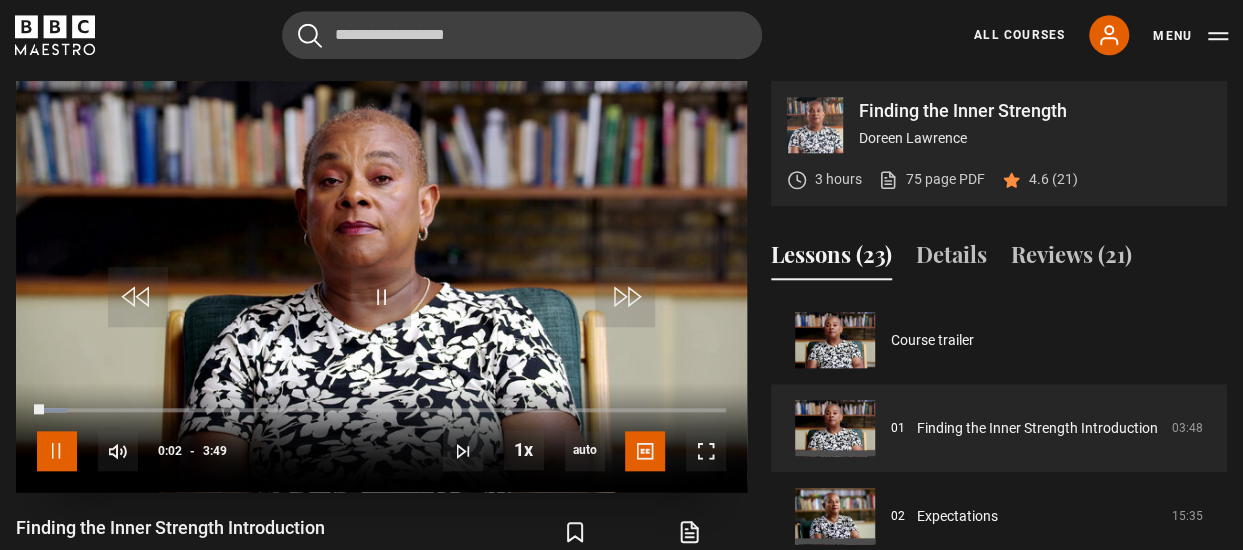 click at bounding box center (57, 451) 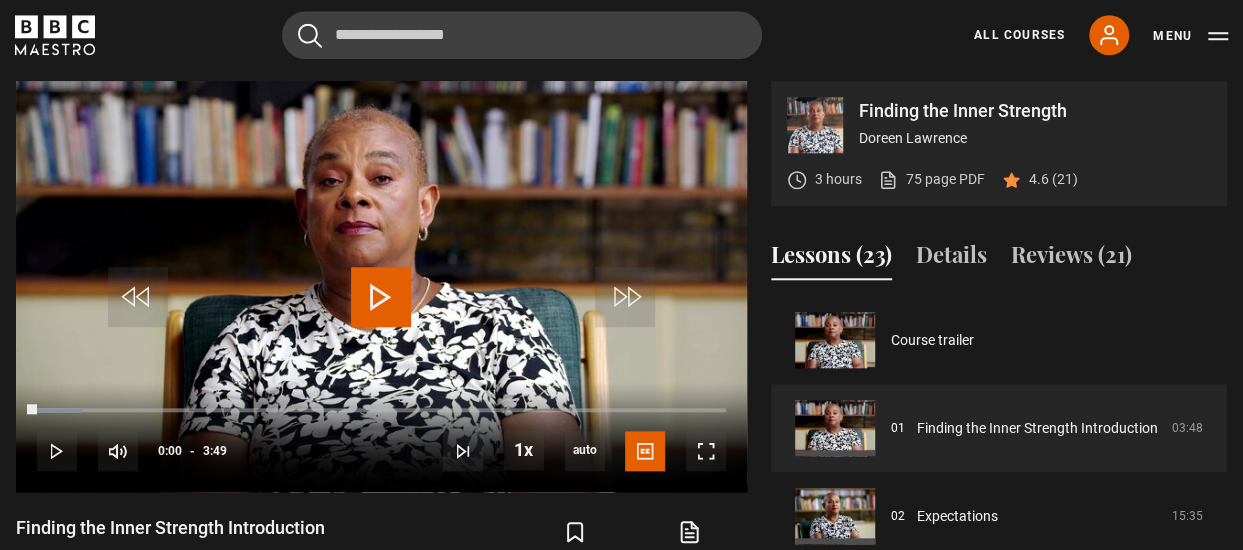 drag, startPoint x: 42, startPoint y: 410, endPoint x: 9, endPoint y: 416, distance: 33.54102 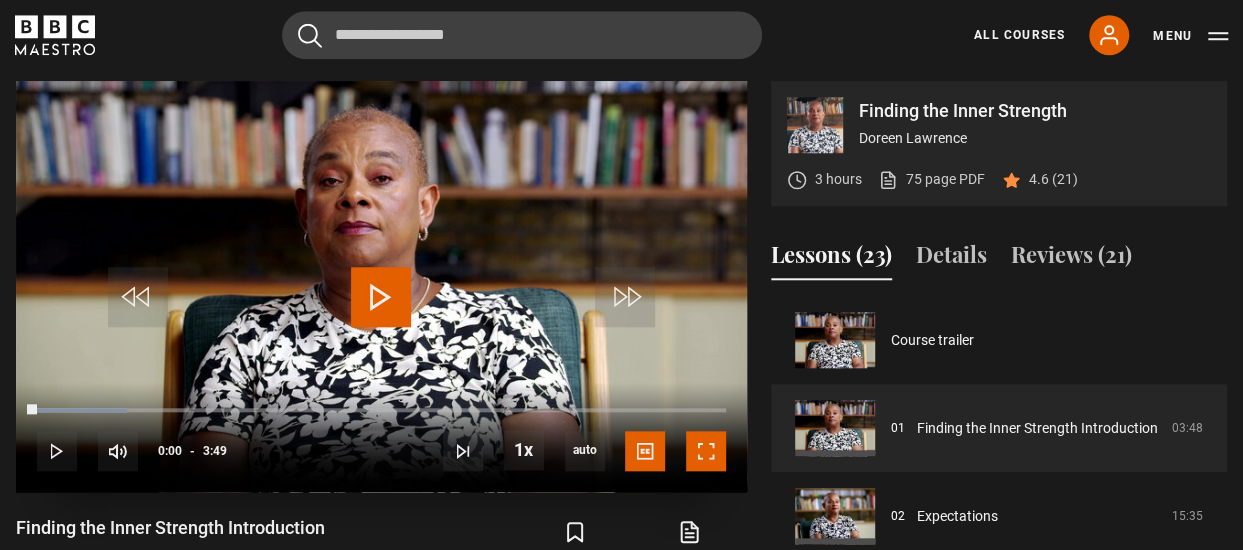 click at bounding box center [706, 451] 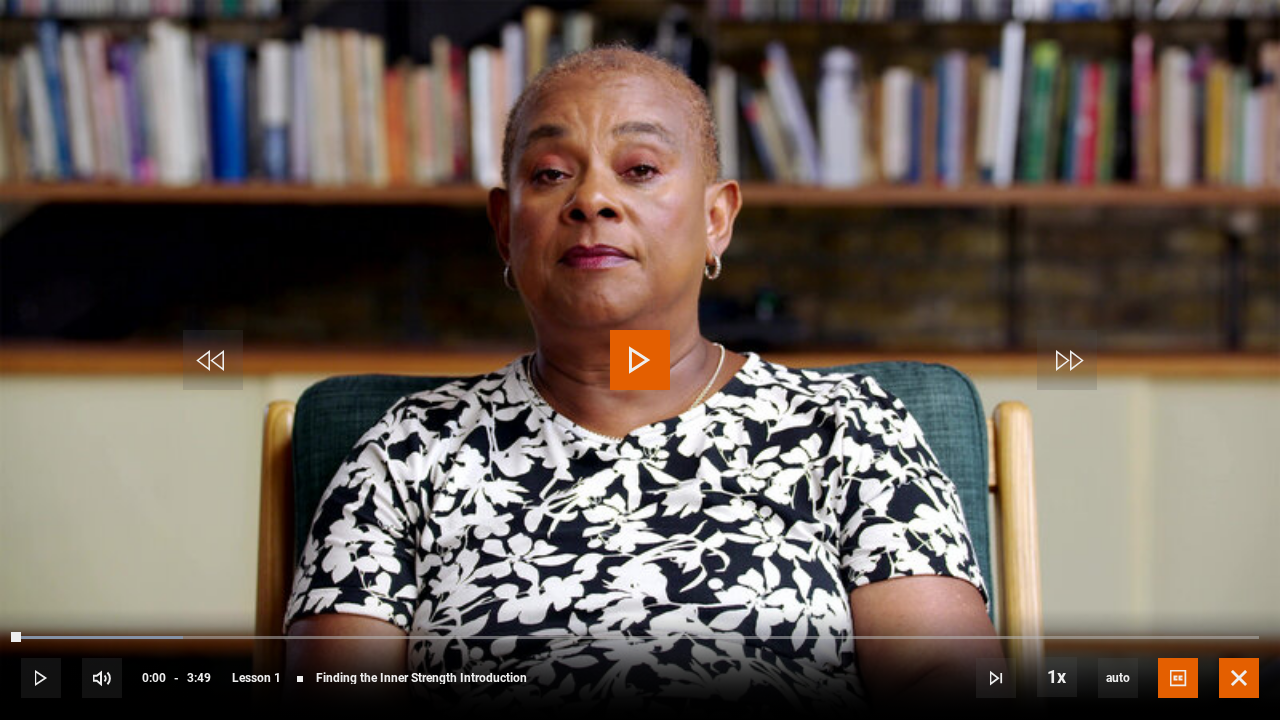 click at bounding box center [1239, 678] 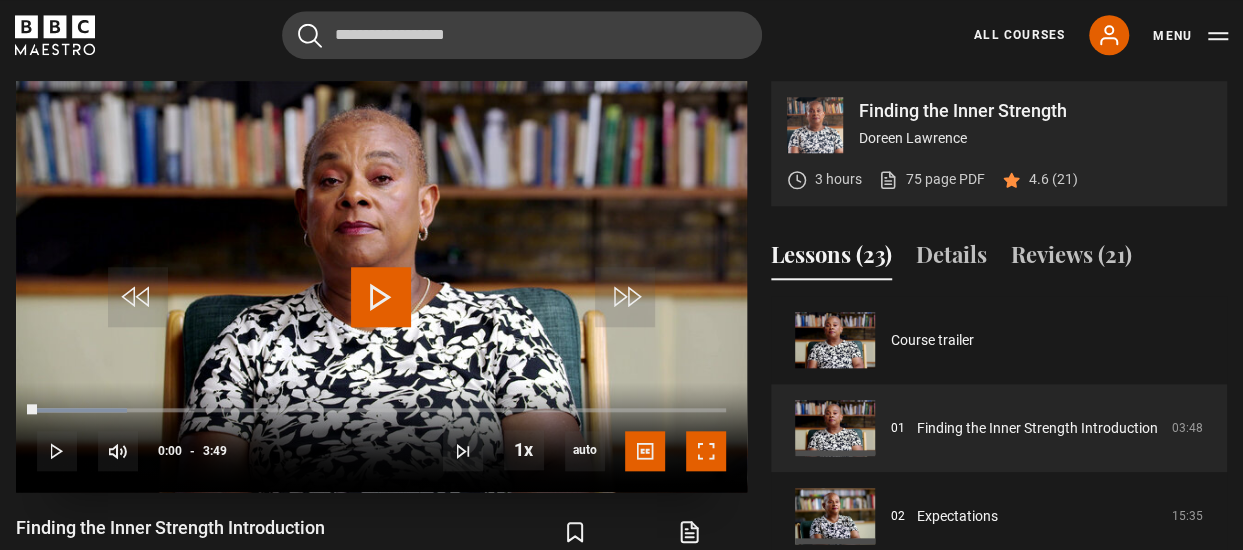 click at bounding box center [706, 451] 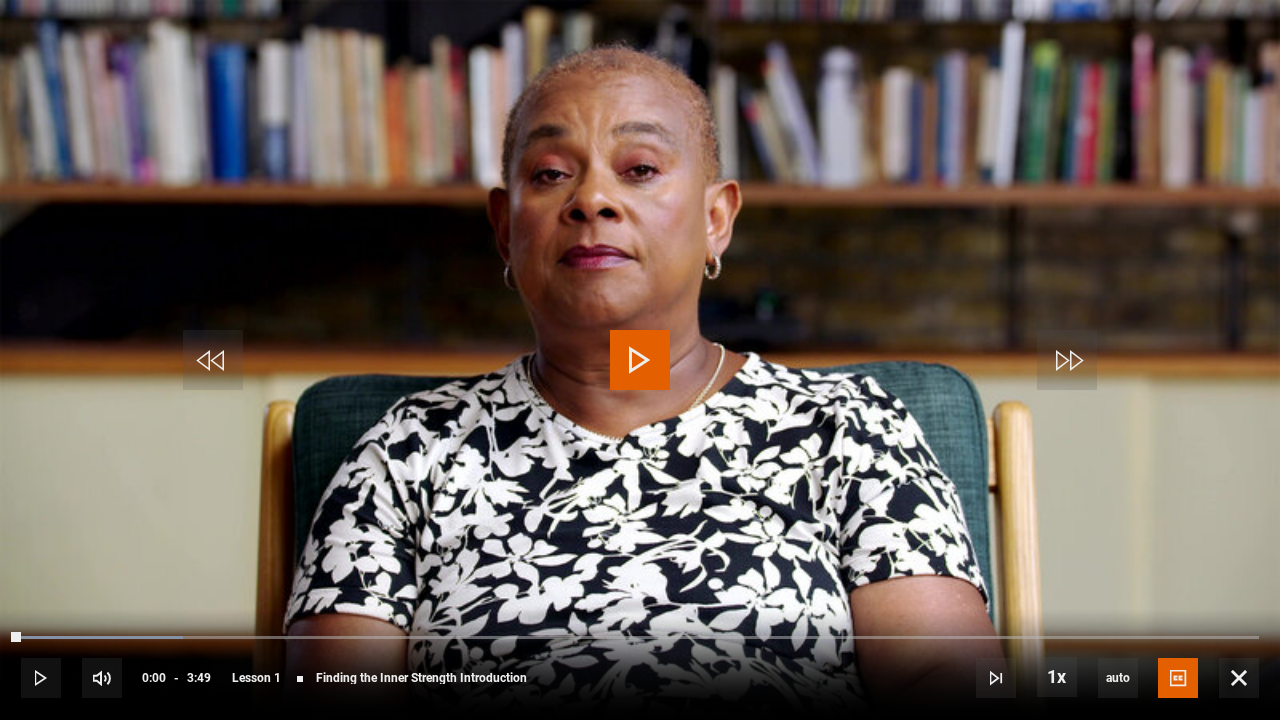 click at bounding box center [640, 360] 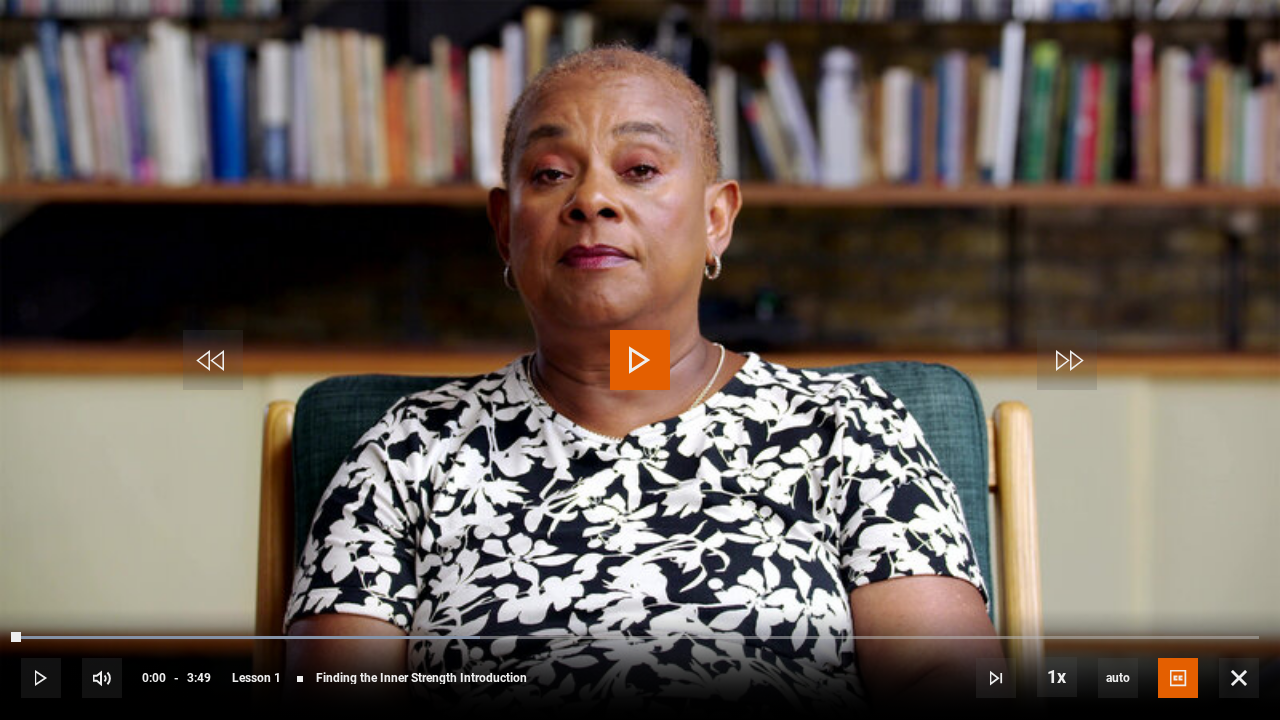 drag, startPoint x: 155, startPoint y: 637, endPoint x: 0, endPoint y: 653, distance: 155.82362 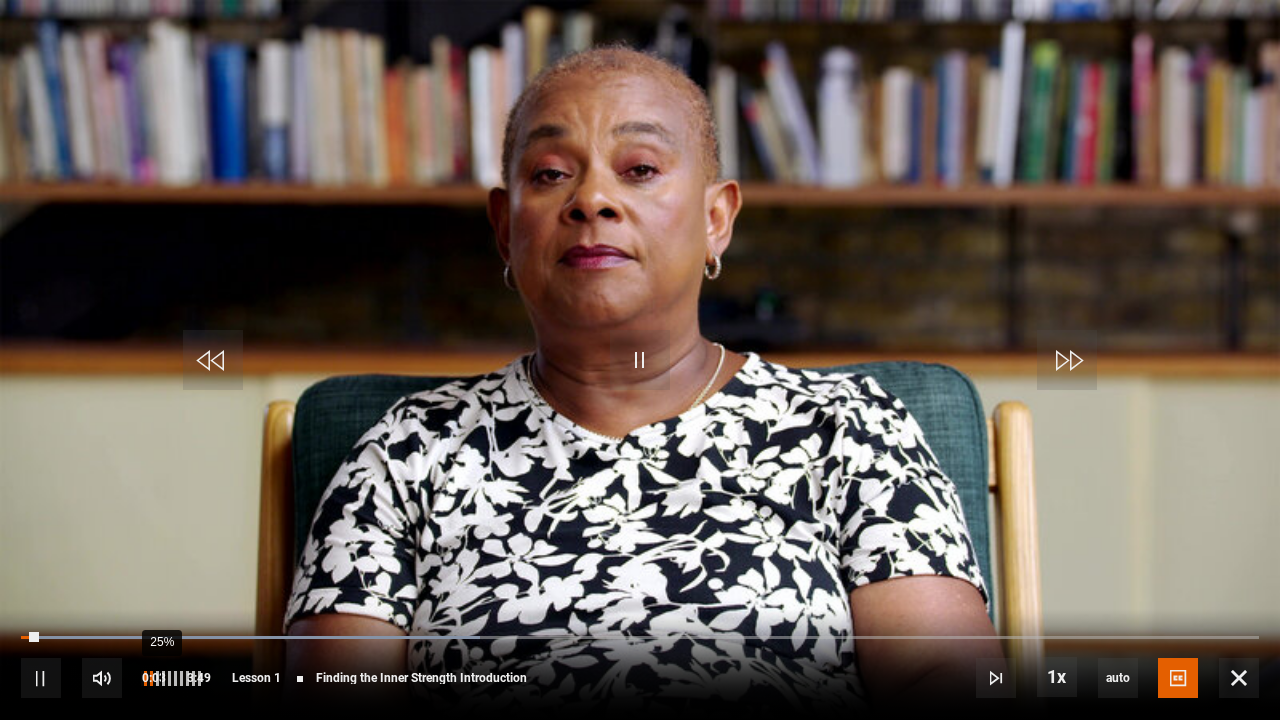 click on "25%" at bounding box center (161, 678) 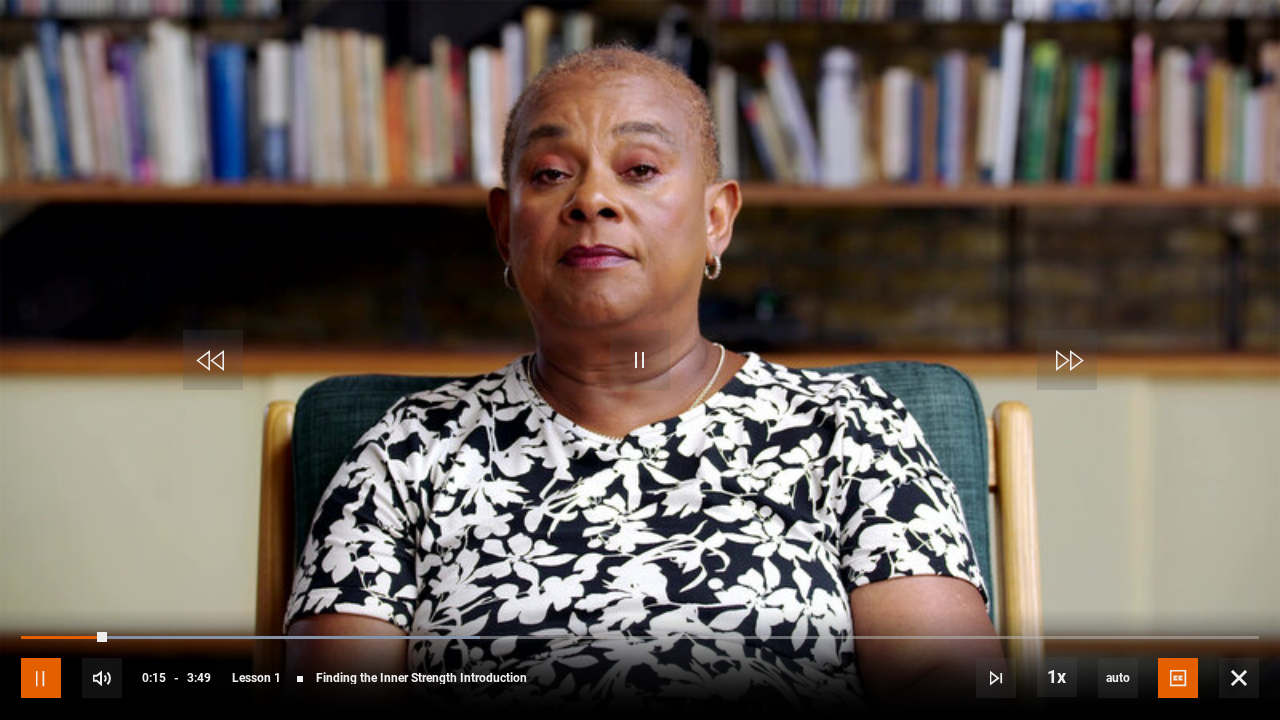 click at bounding box center (41, 678) 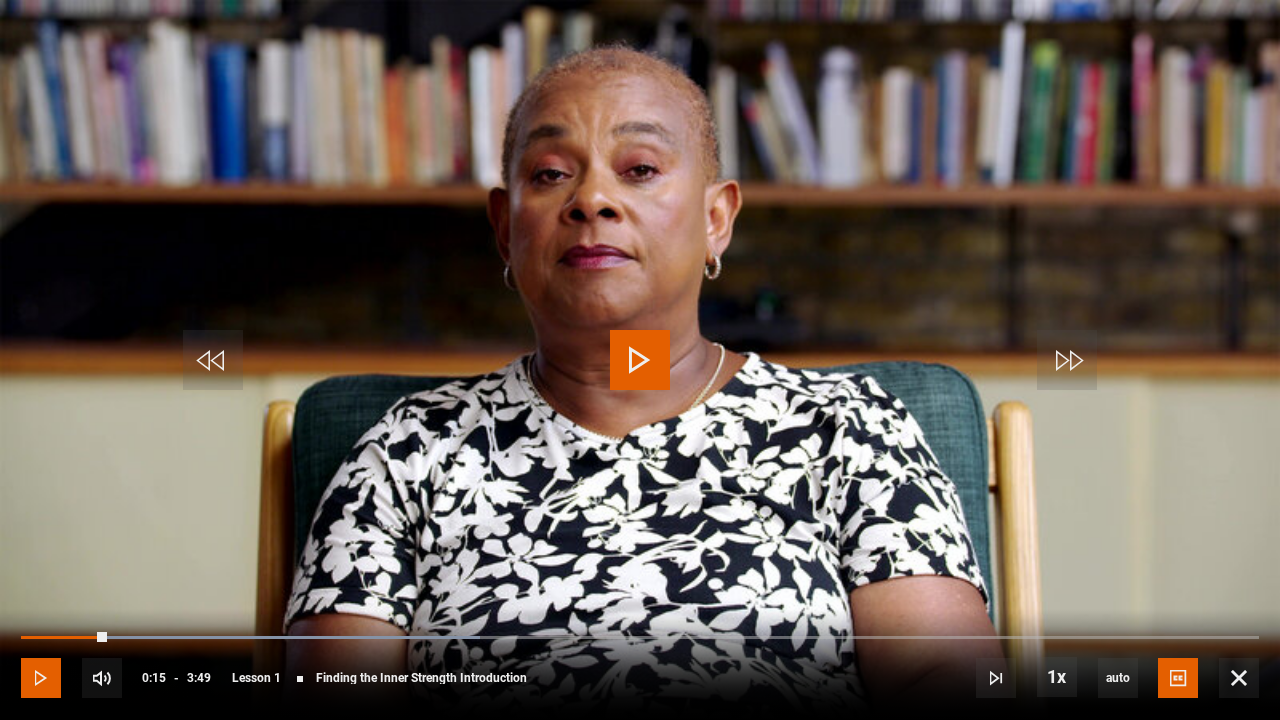 click at bounding box center [41, 678] 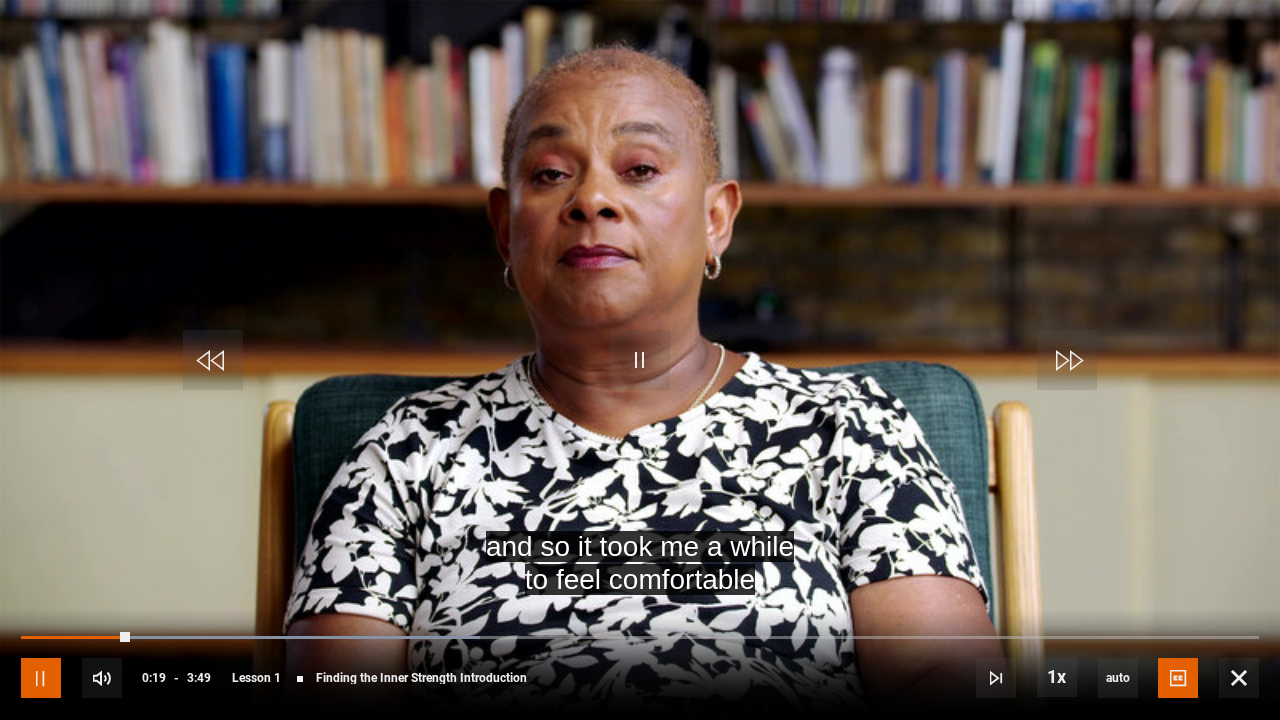 click at bounding box center (41, 678) 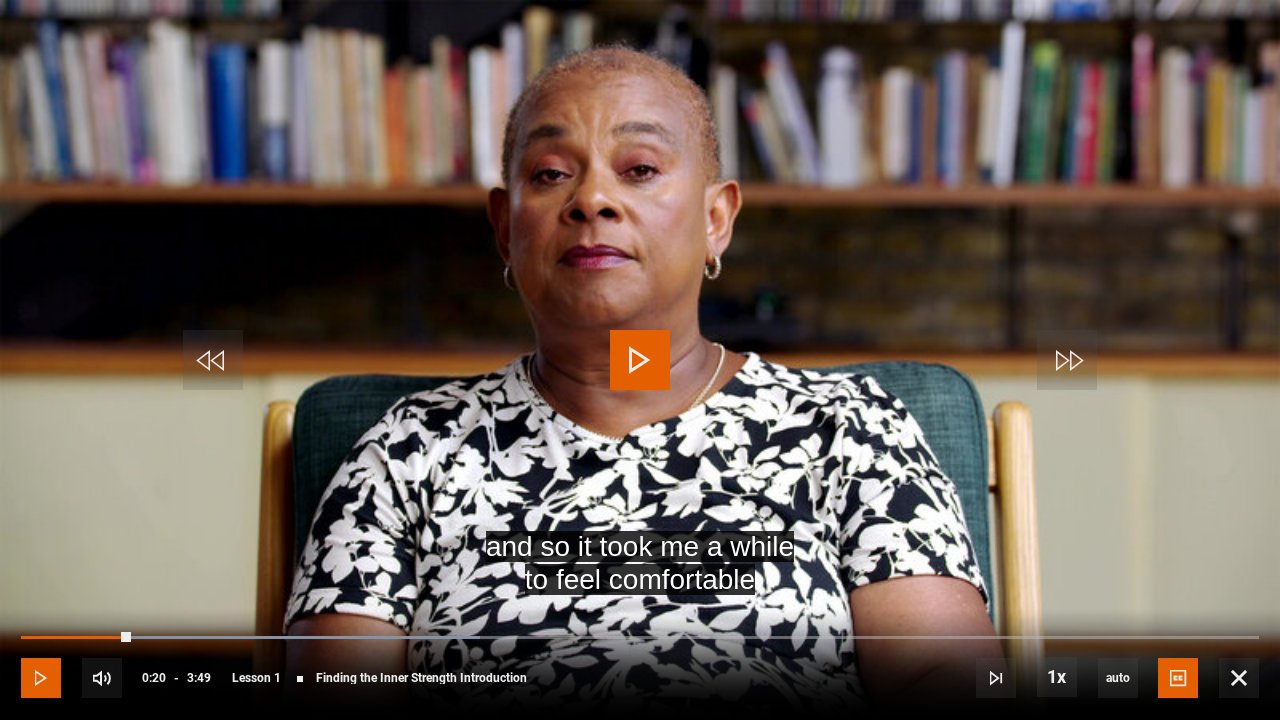 click at bounding box center (41, 678) 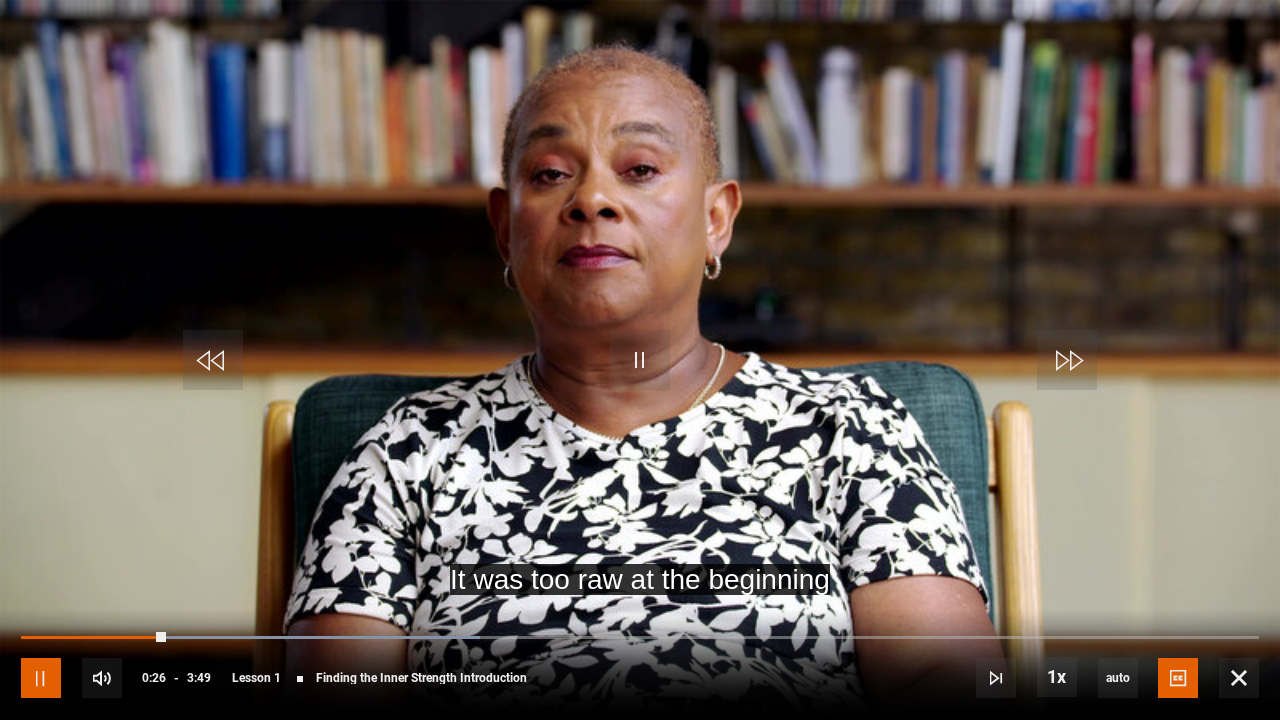 click at bounding box center (41, 678) 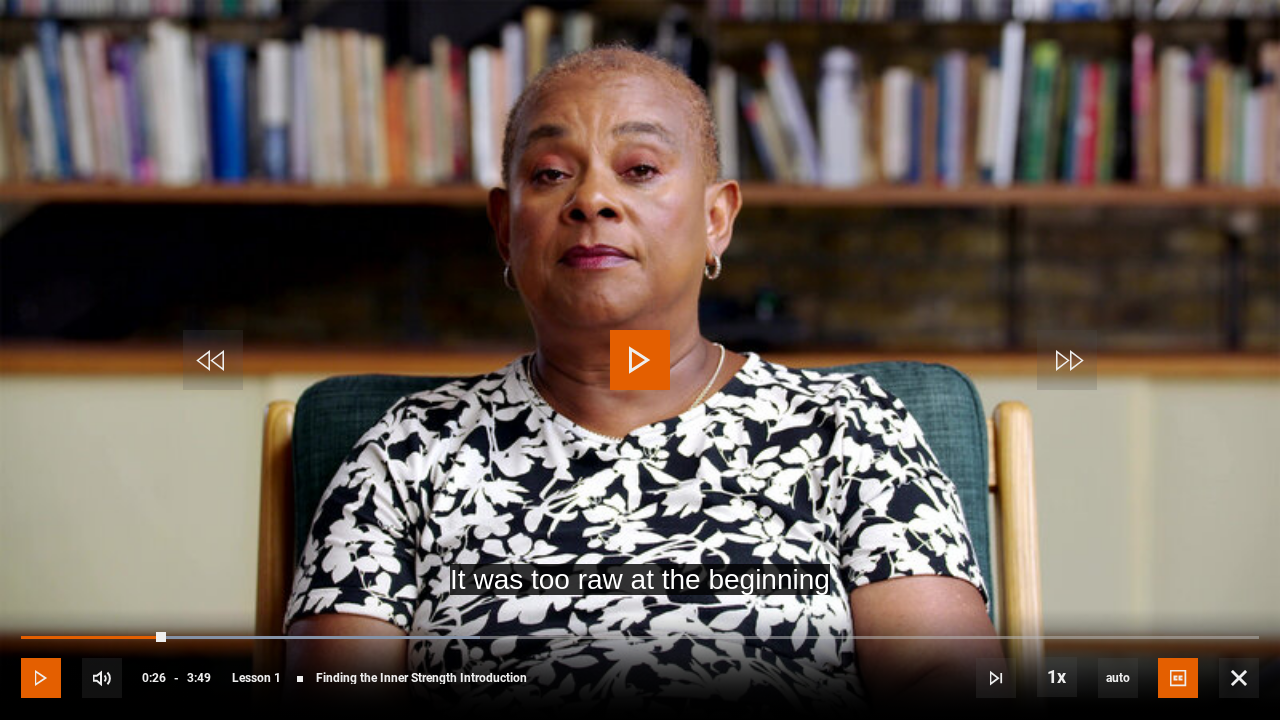 click at bounding box center [41, 678] 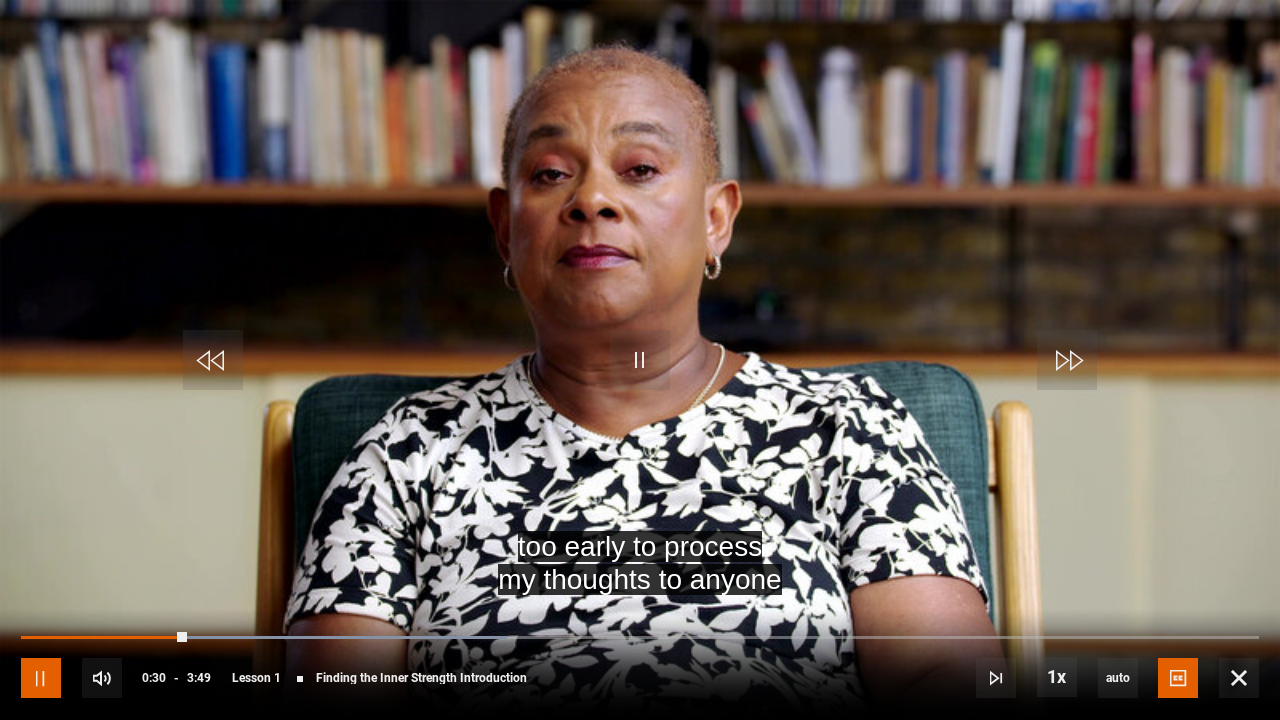 click at bounding box center (41, 678) 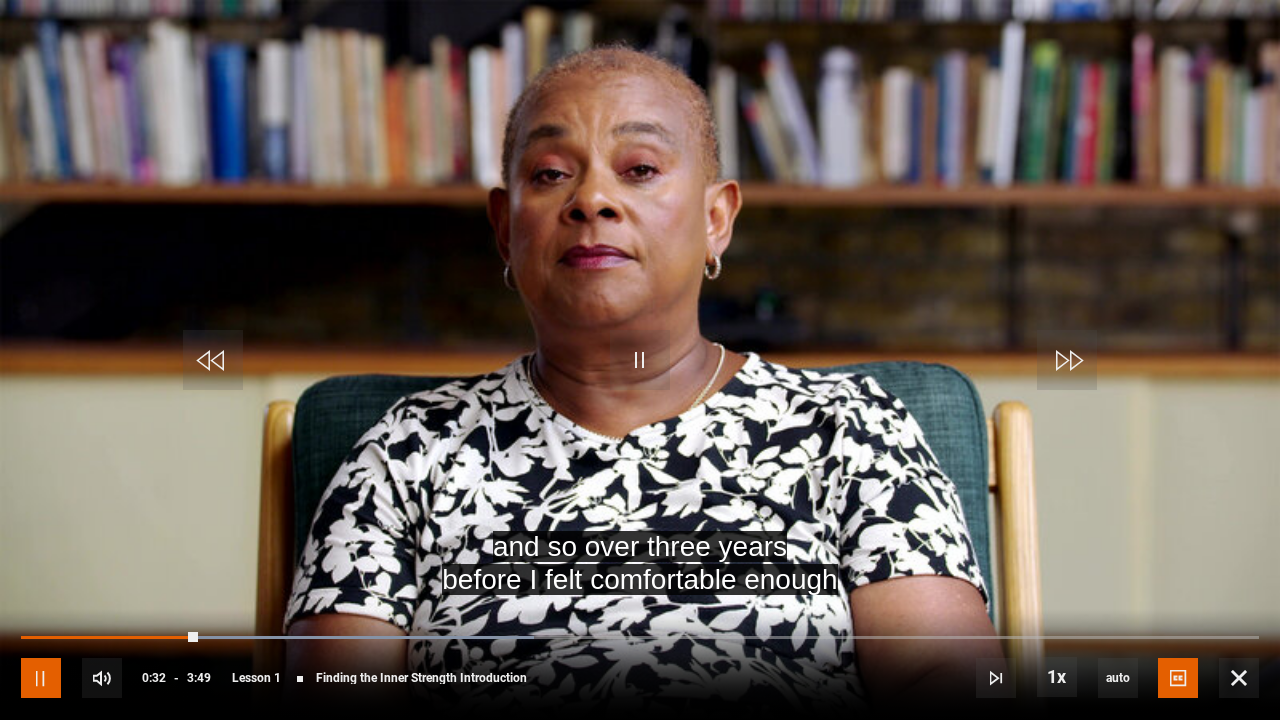 click at bounding box center [41, 678] 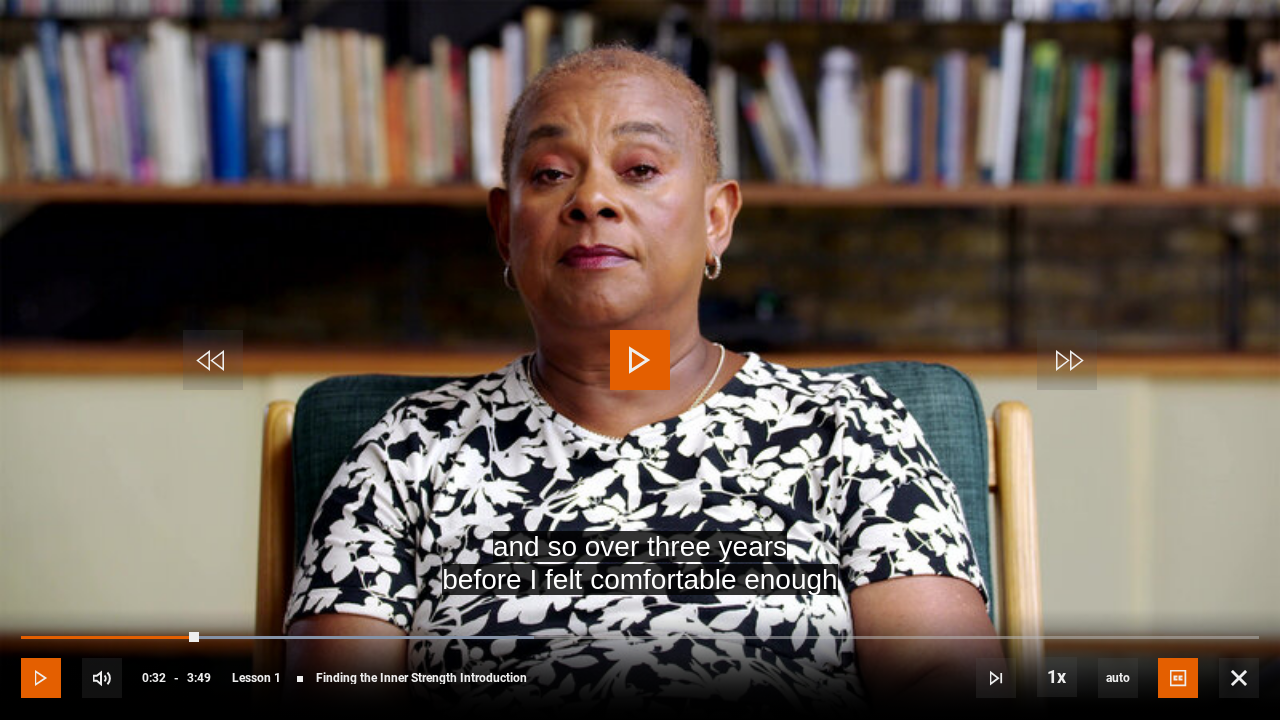 click at bounding box center (41, 678) 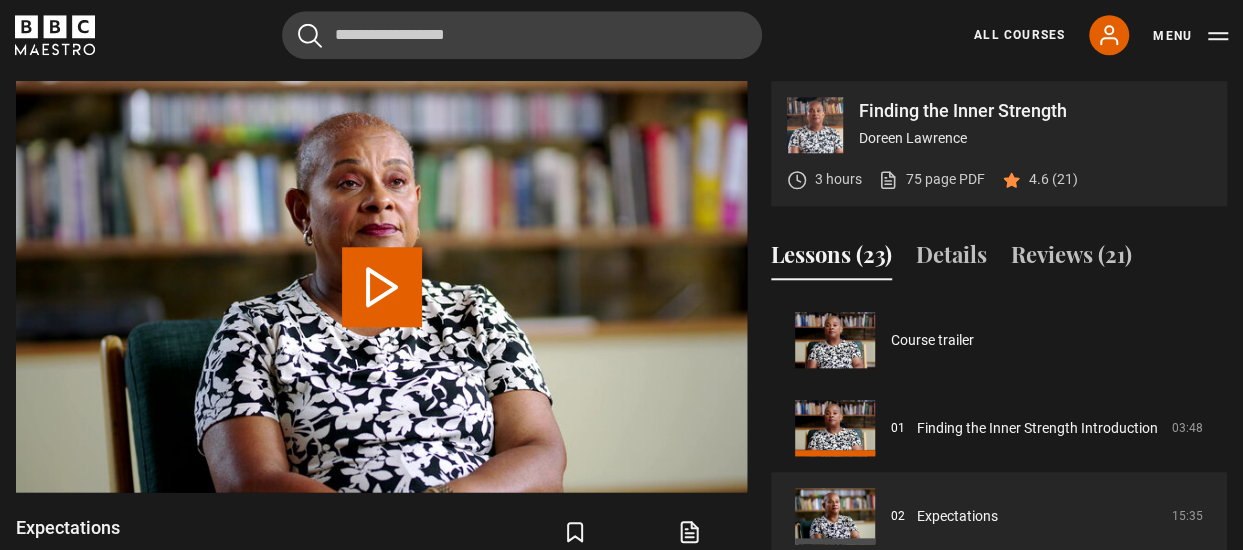 scroll, scrollTop: 88, scrollLeft: 0, axis: vertical 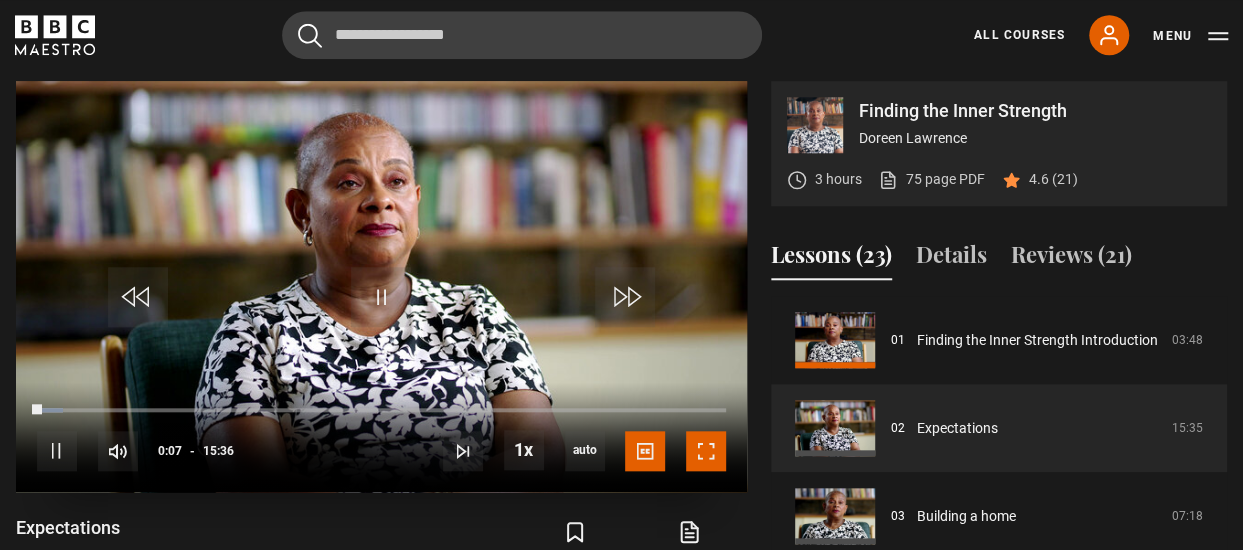 click at bounding box center [706, 451] 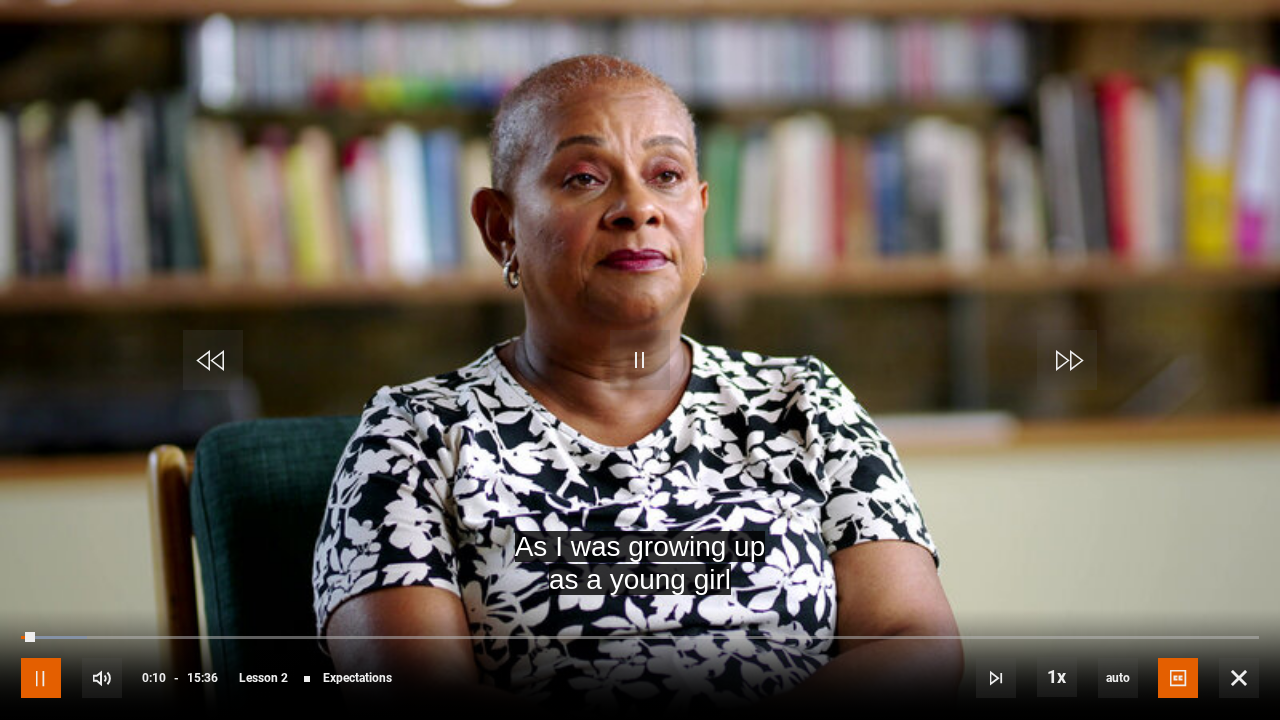 click at bounding box center [41, 678] 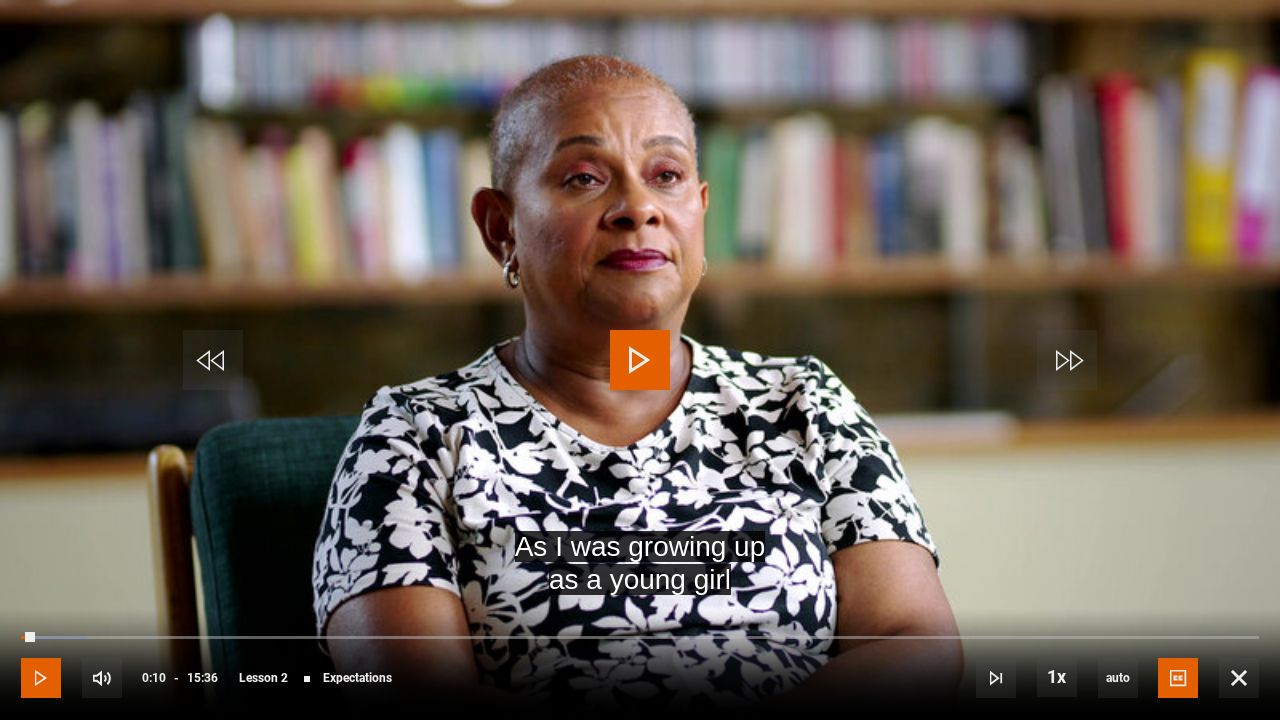 click at bounding box center (41, 678) 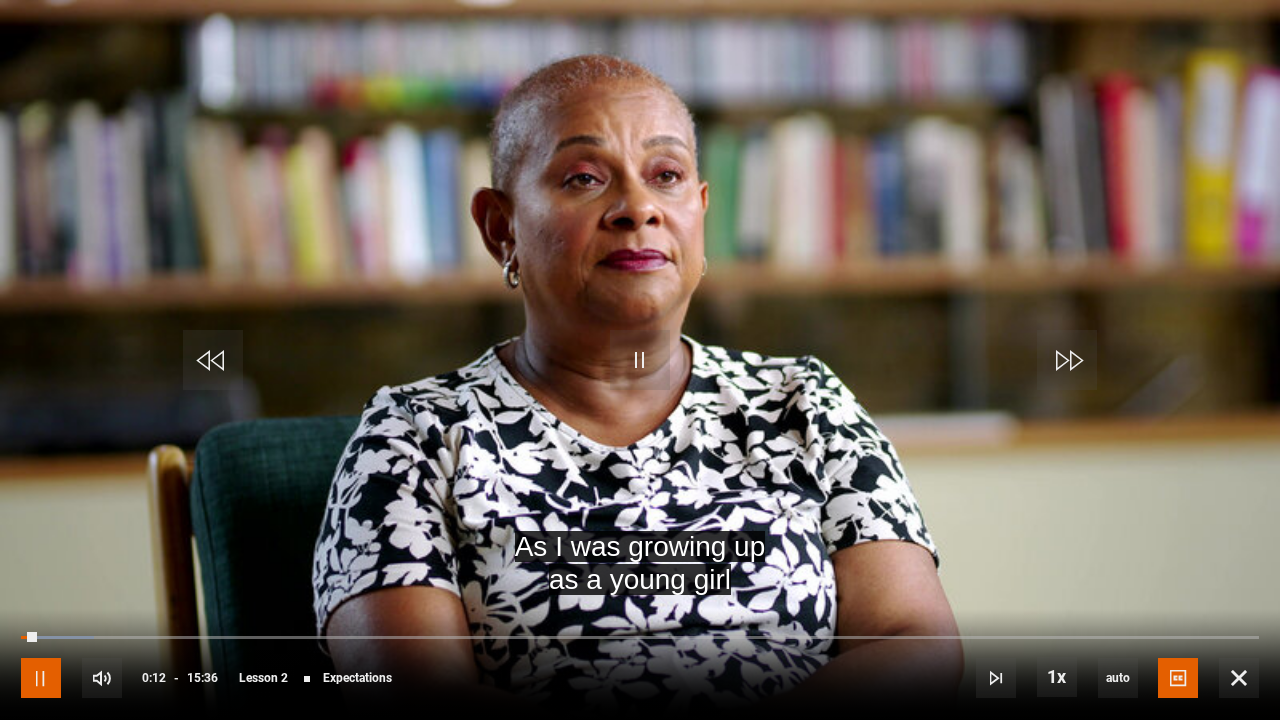 click at bounding box center [41, 678] 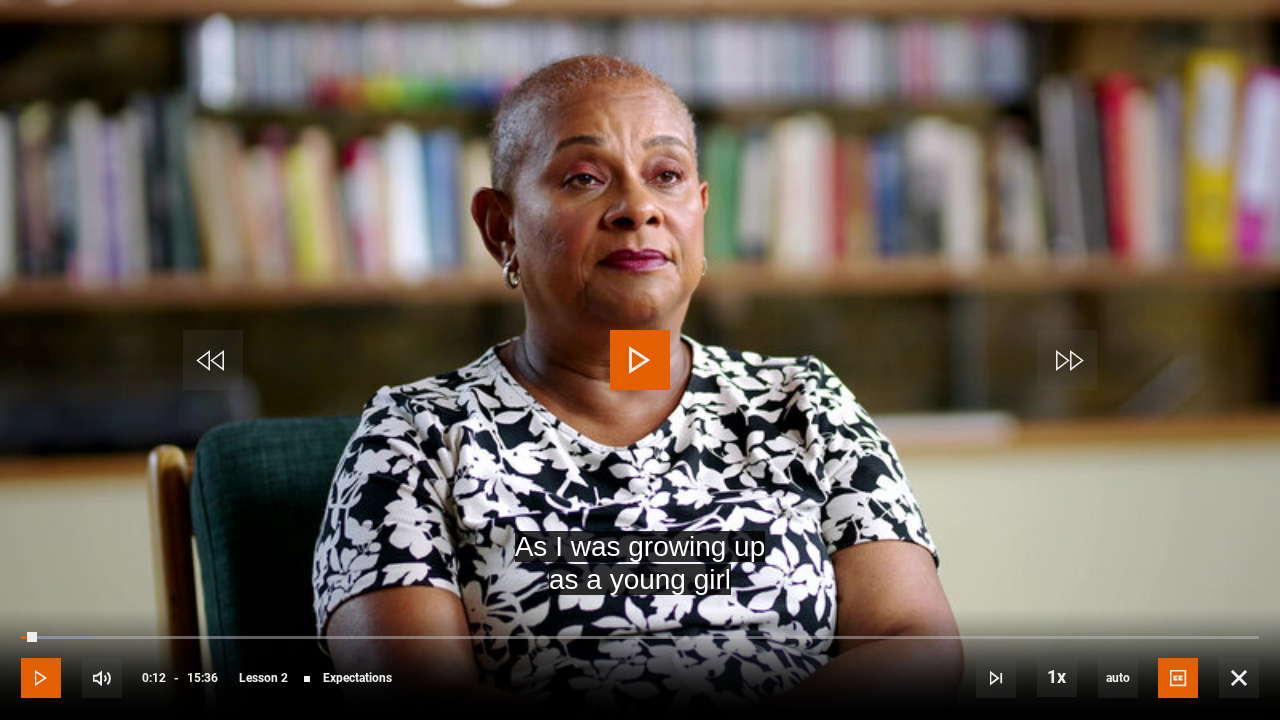 click at bounding box center (41, 678) 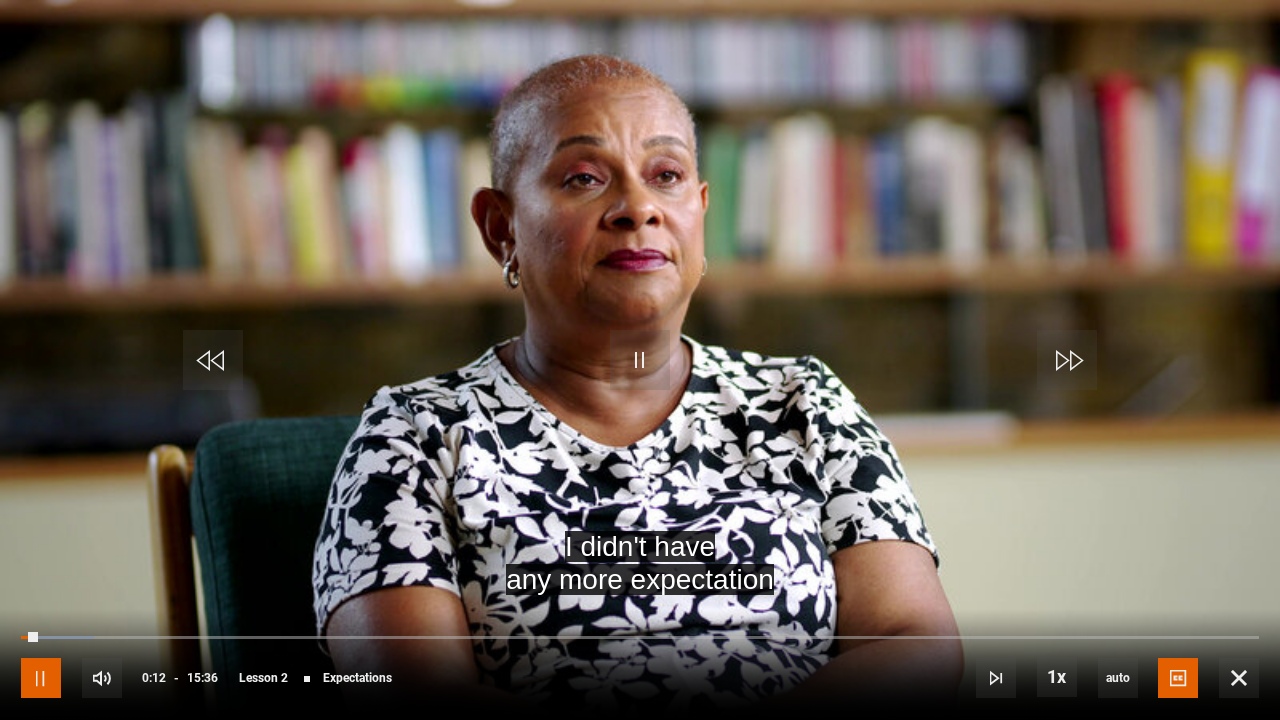 click at bounding box center [41, 678] 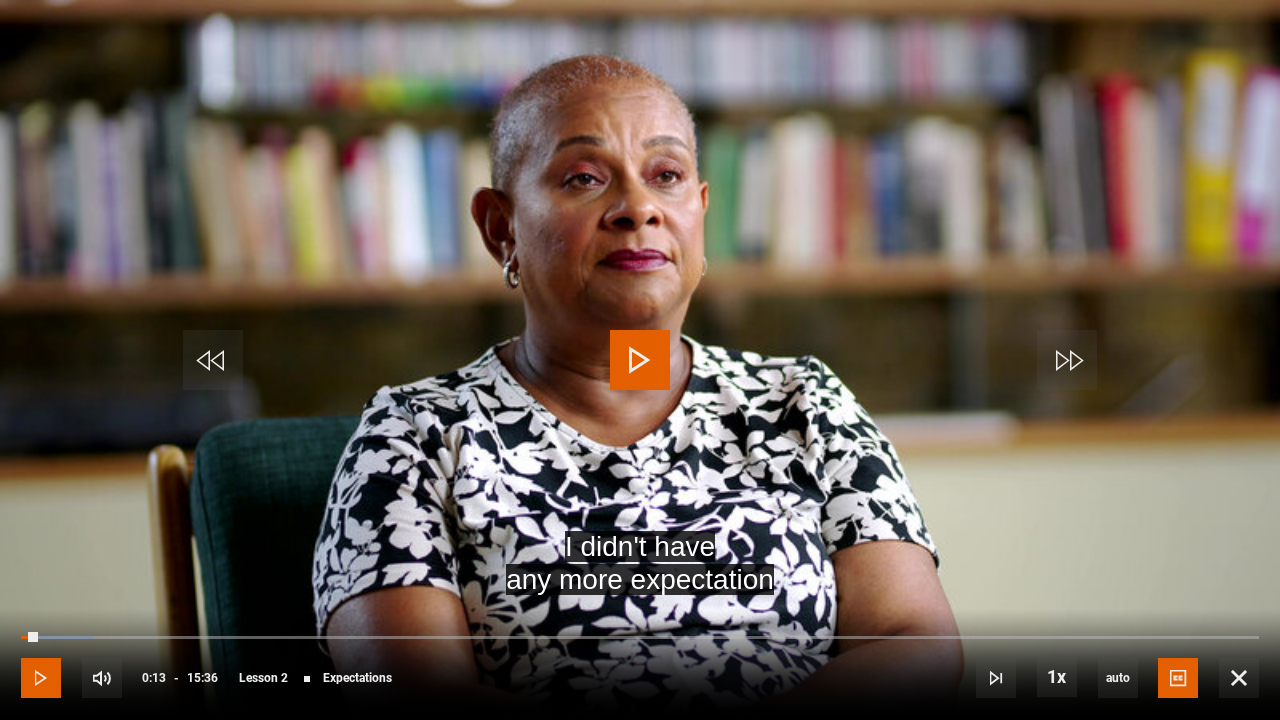 click at bounding box center [41, 678] 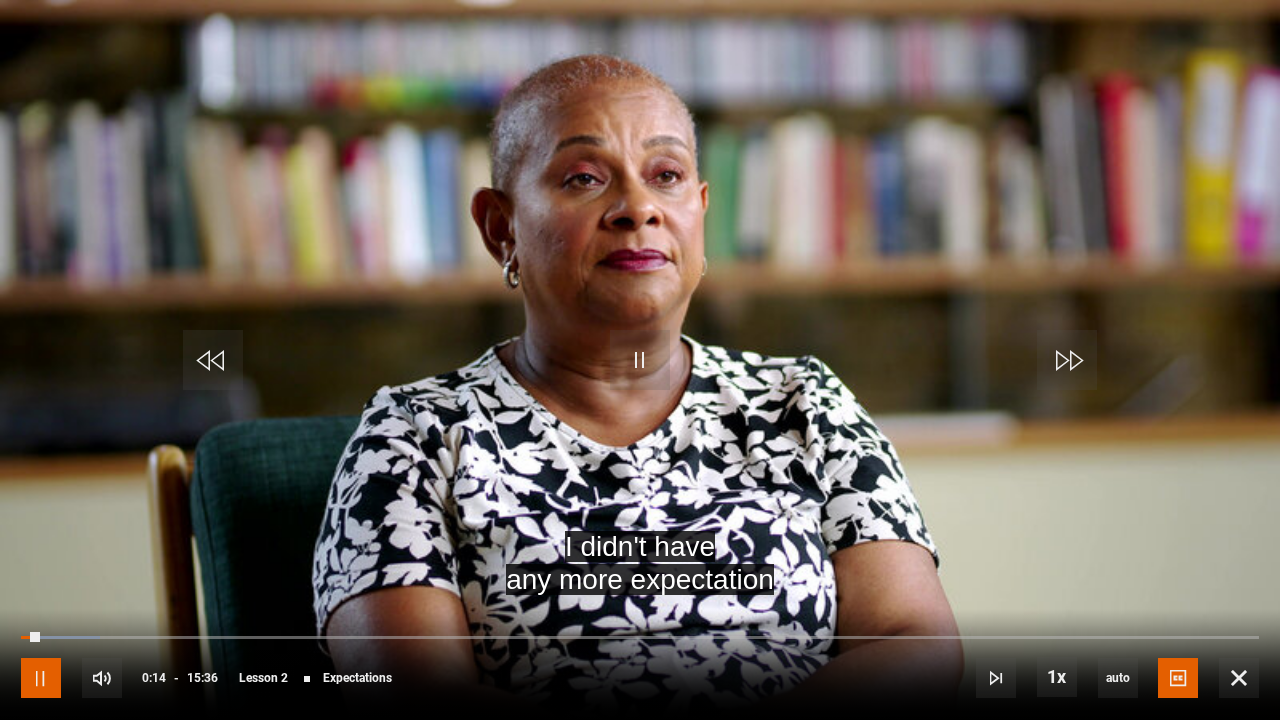 click at bounding box center (41, 678) 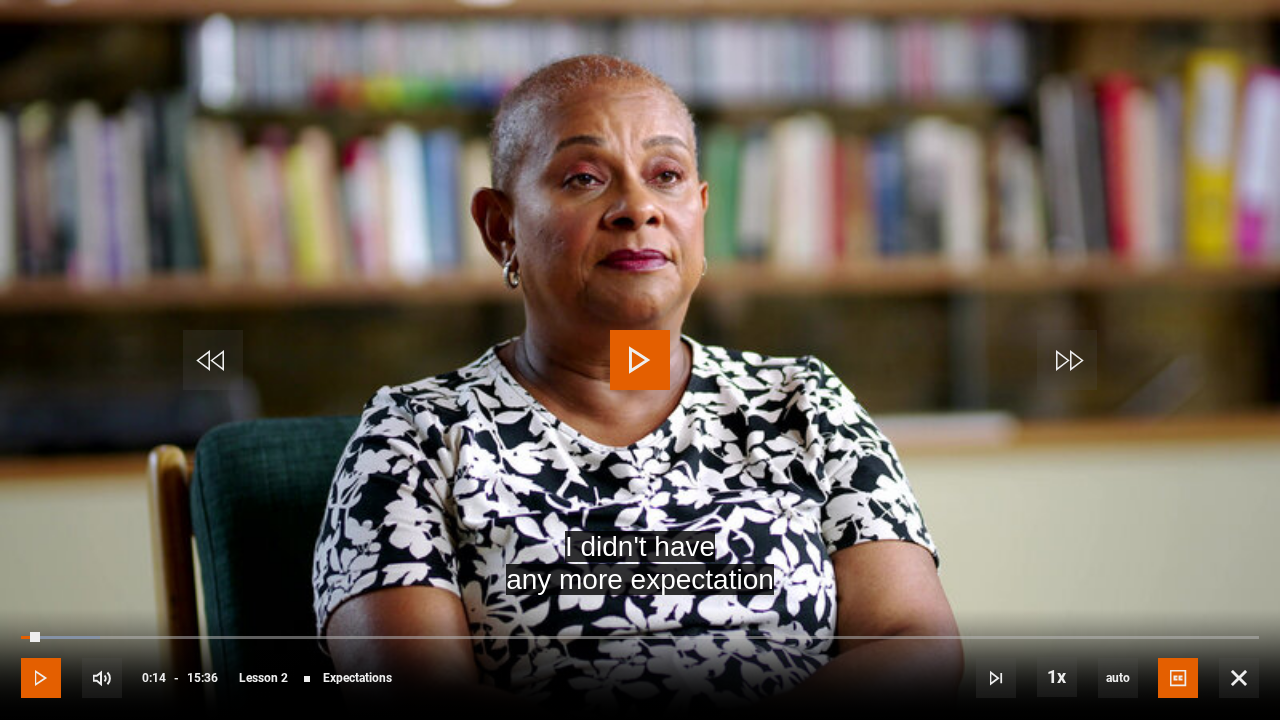 click at bounding box center (41, 678) 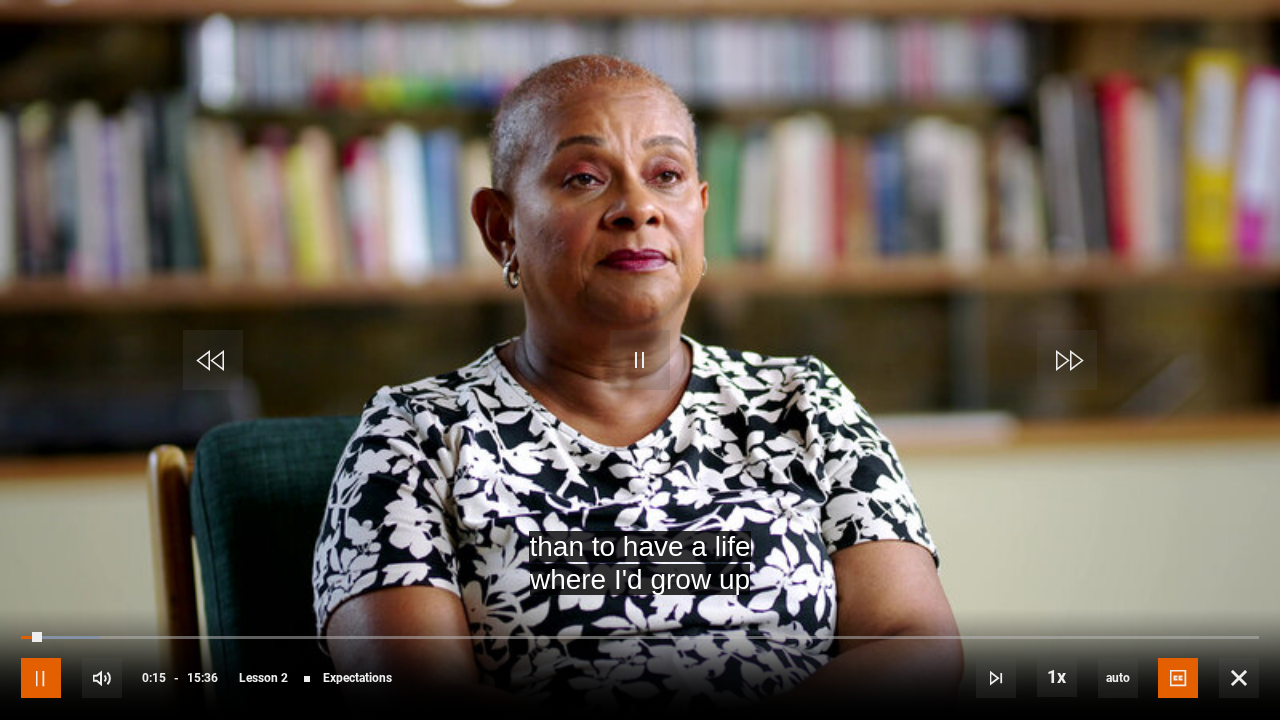 click at bounding box center [41, 678] 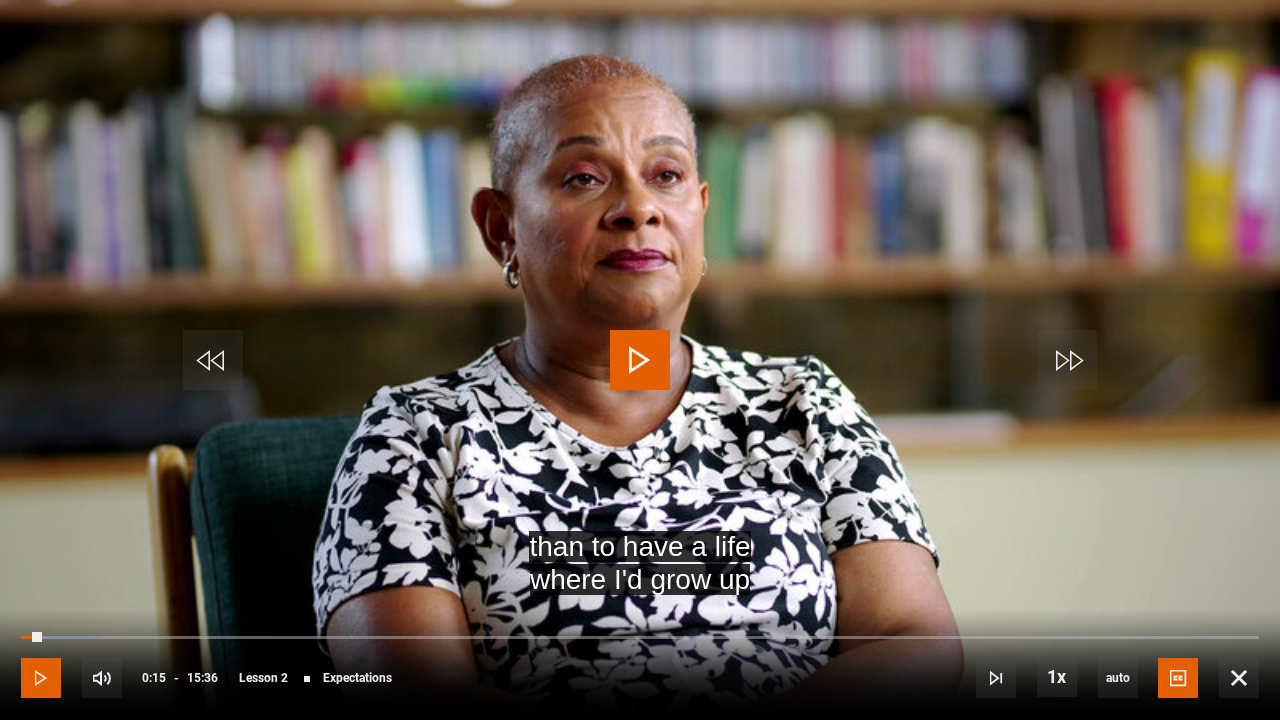 click at bounding box center (41, 678) 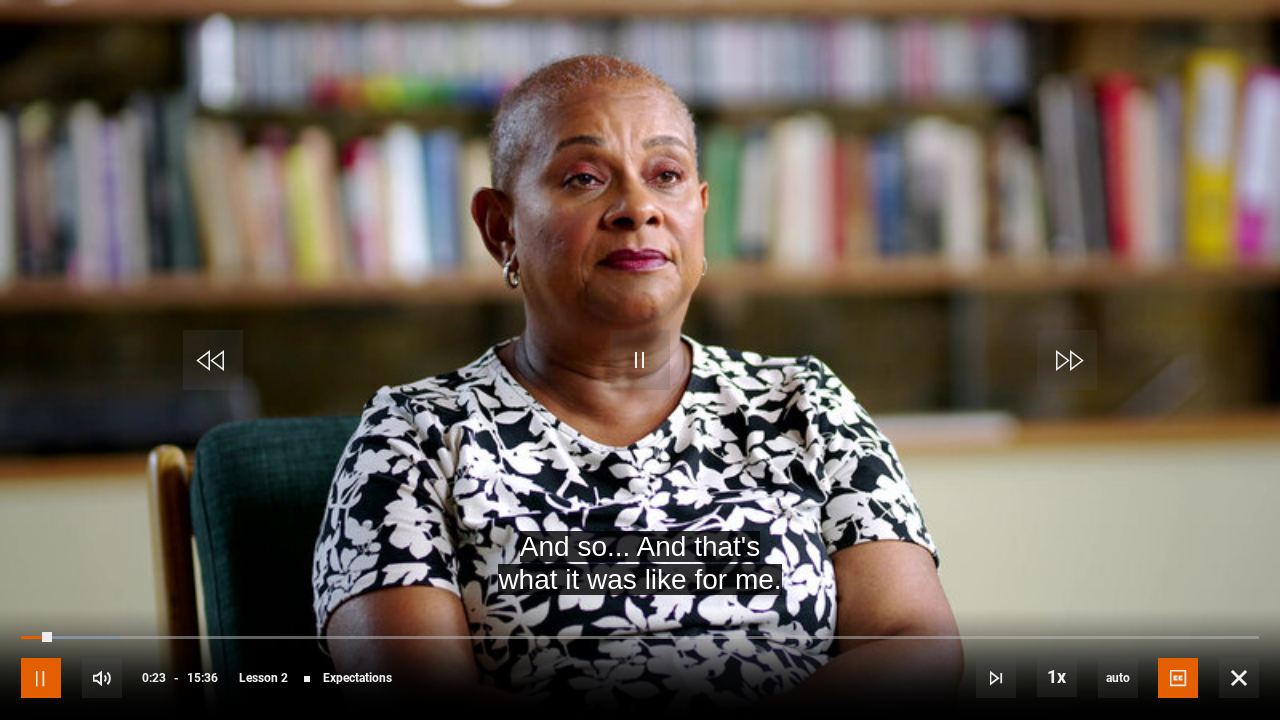 click at bounding box center (41, 678) 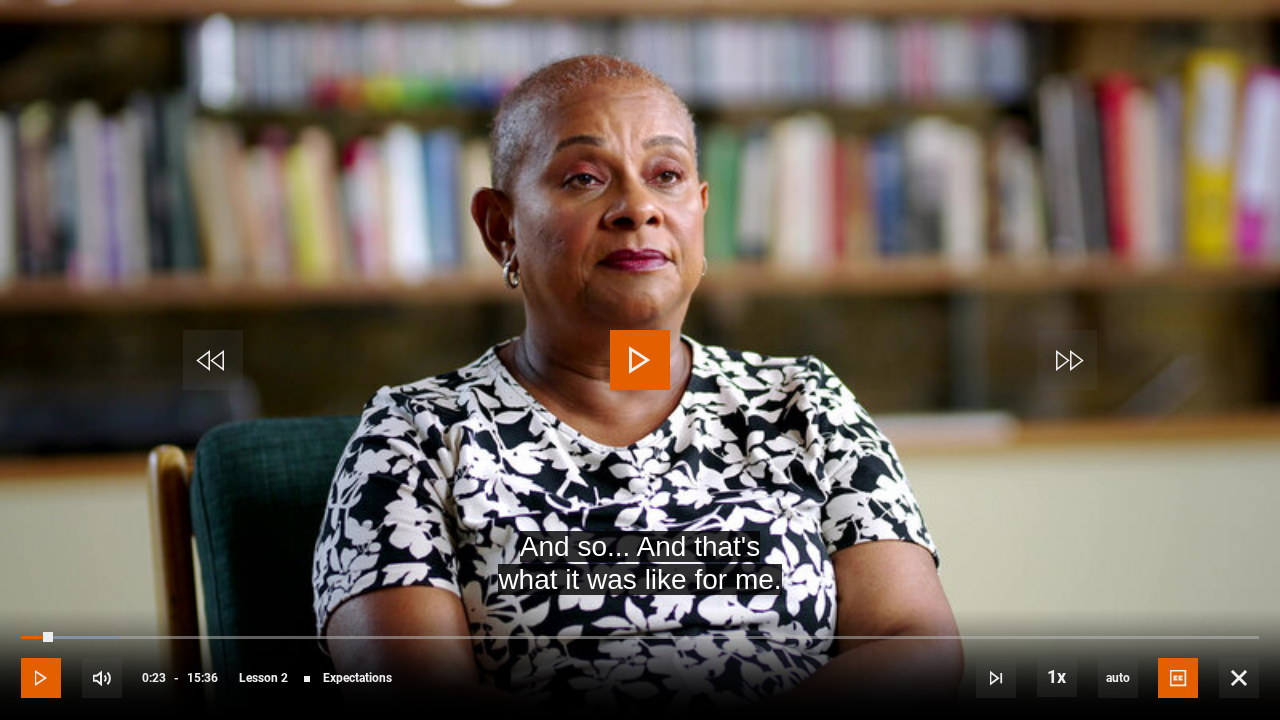 click at bounding box center [41, 678] 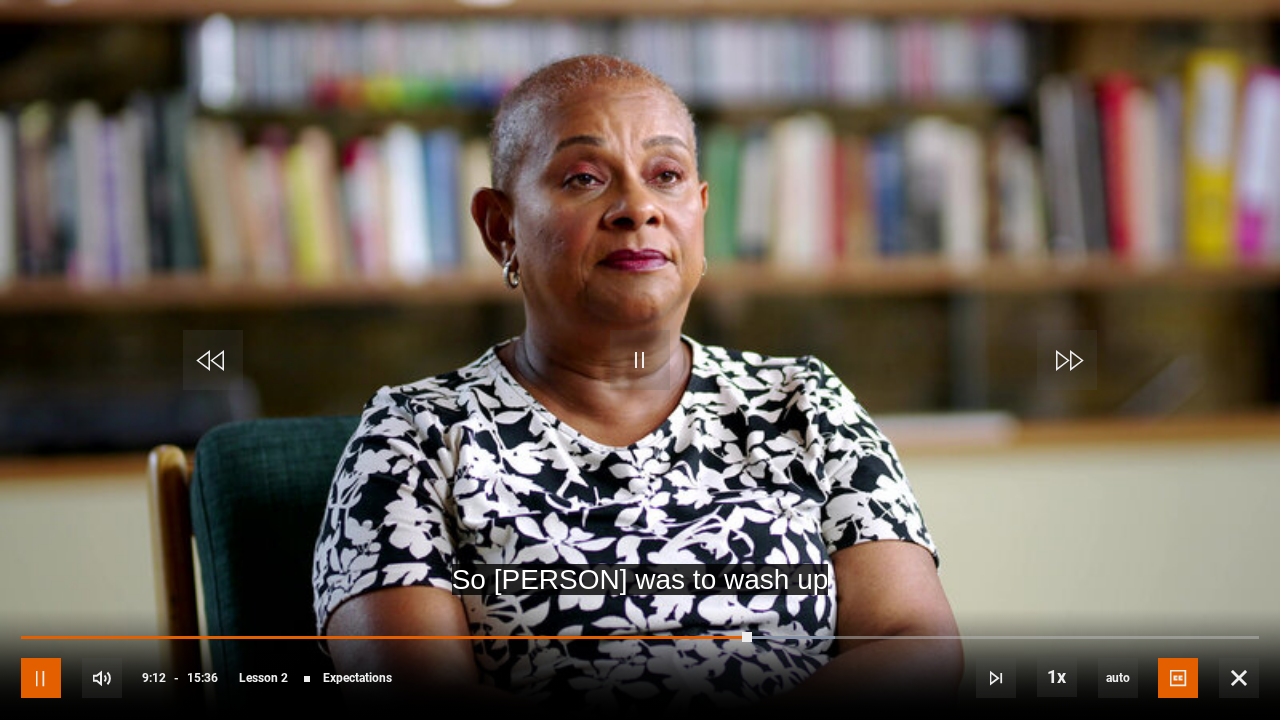 click at bounding box center [41, 678] 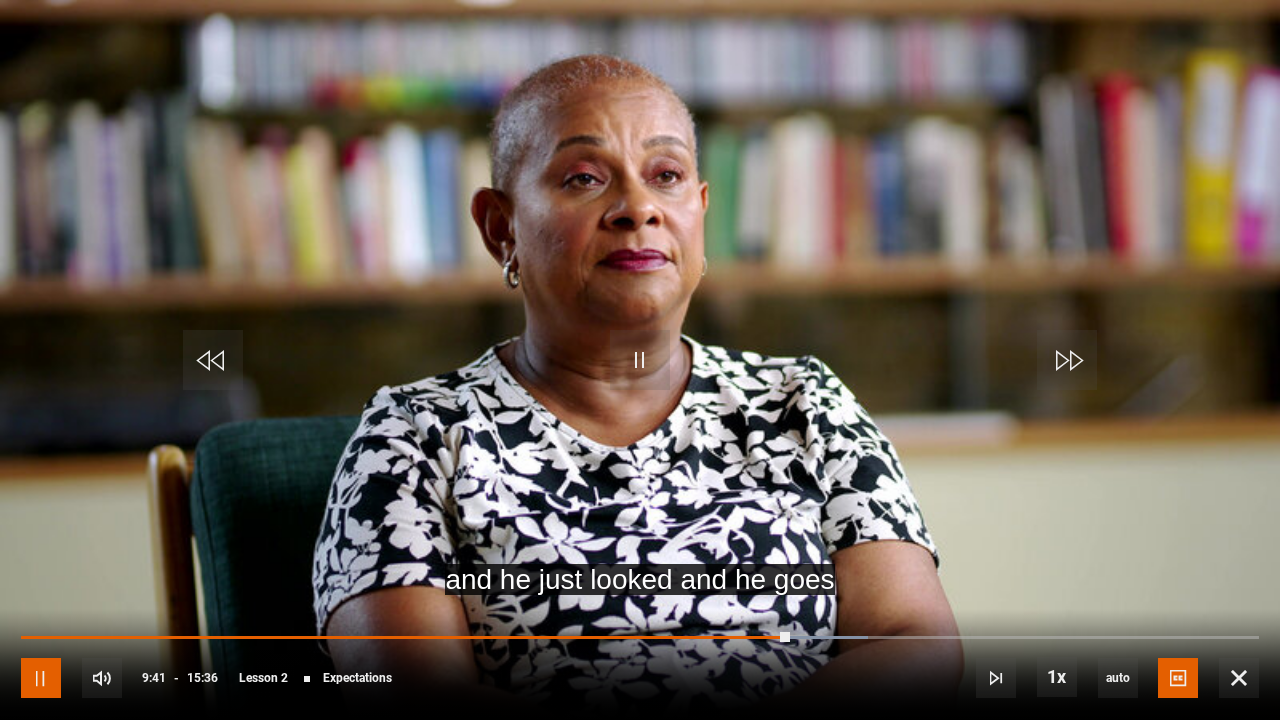 click at bounding box center (41, 678) 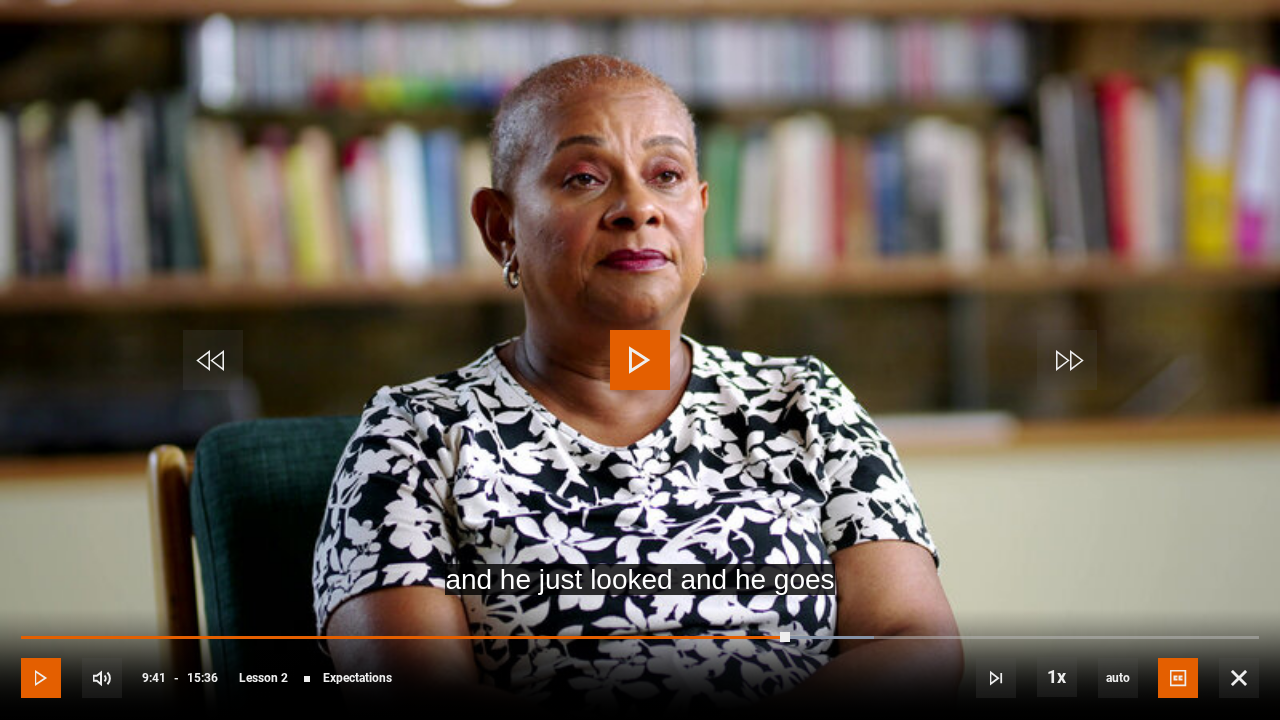 click at bounding box center [41, 678] 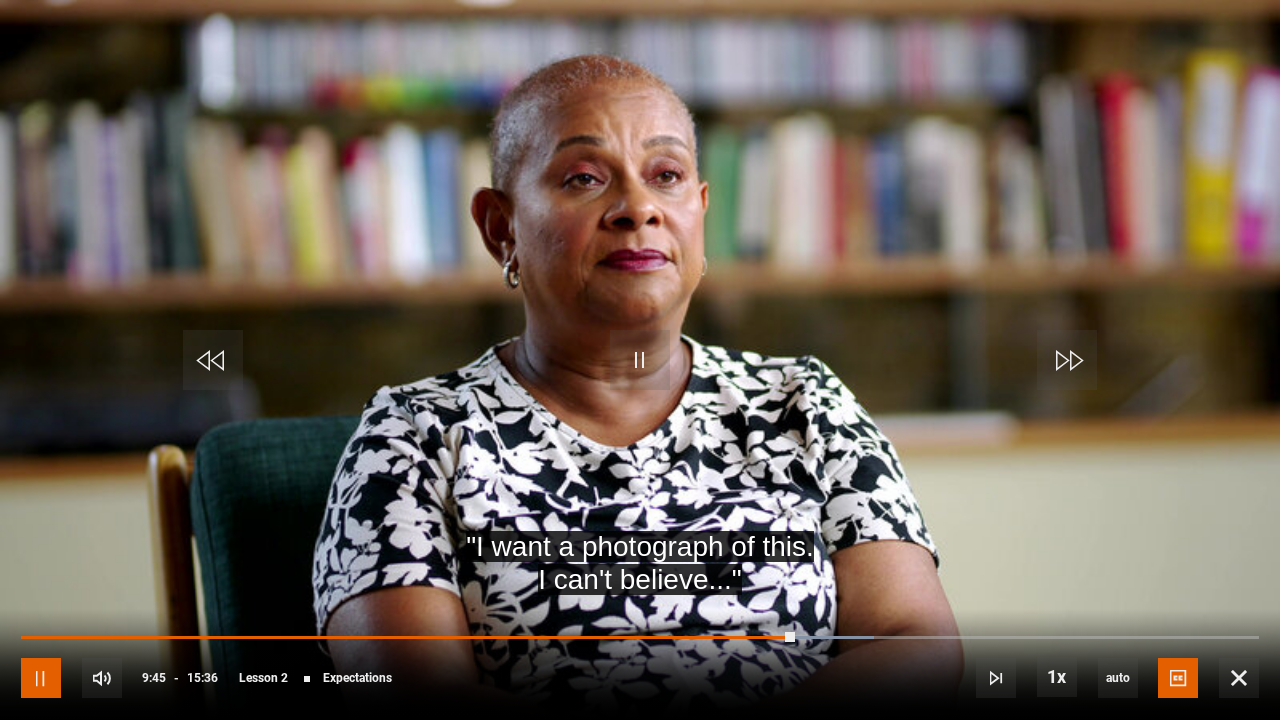 click at bounding box center (41, 678) 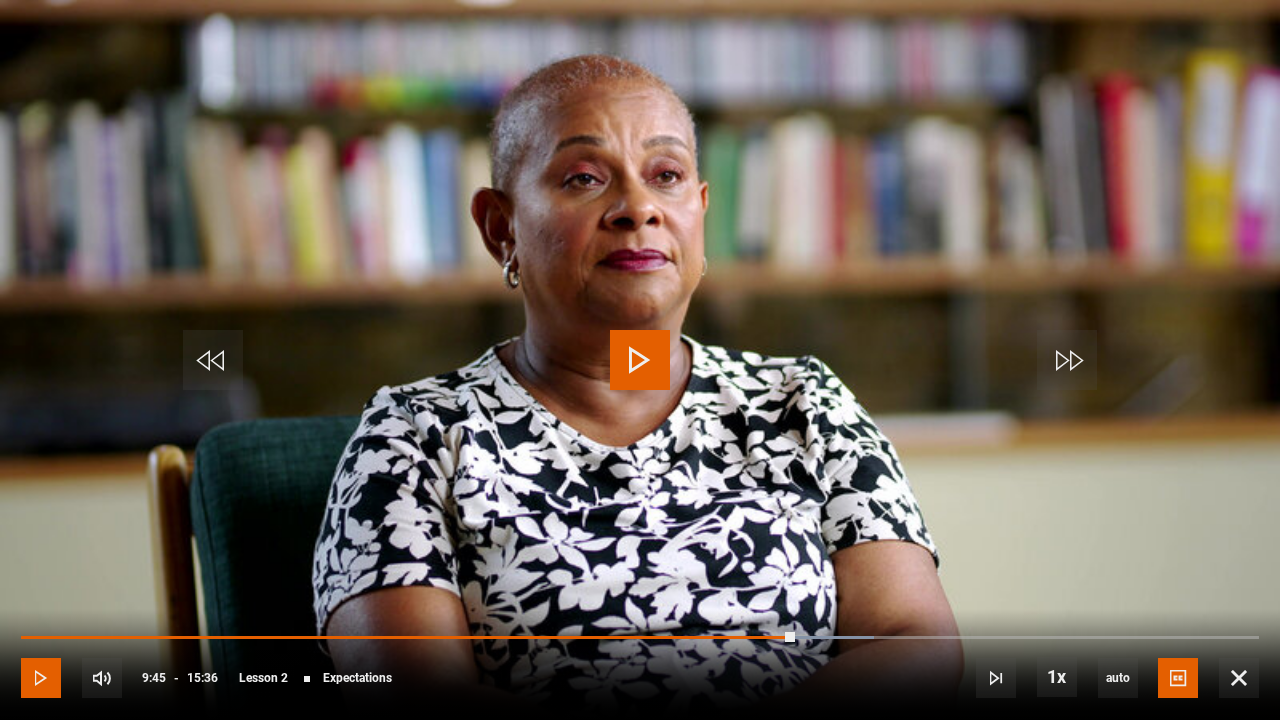 click at bounding box center [41, 678] 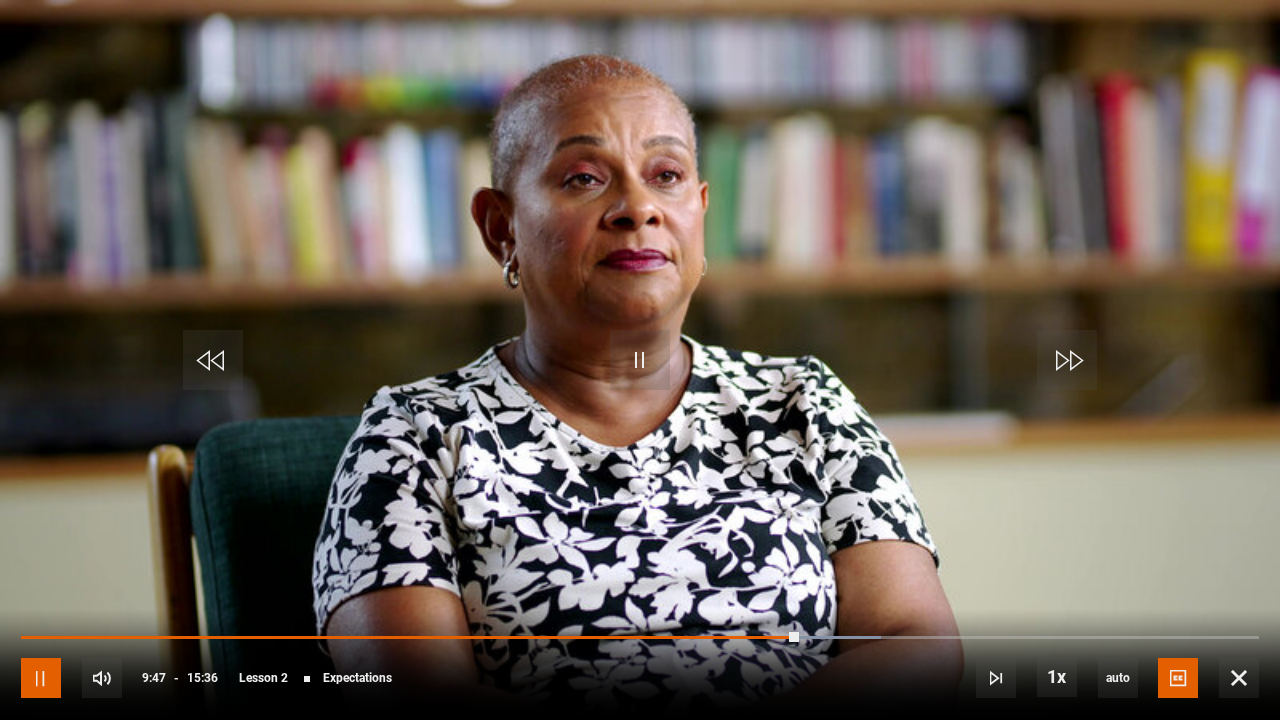 click at bounding box center [41, 678] 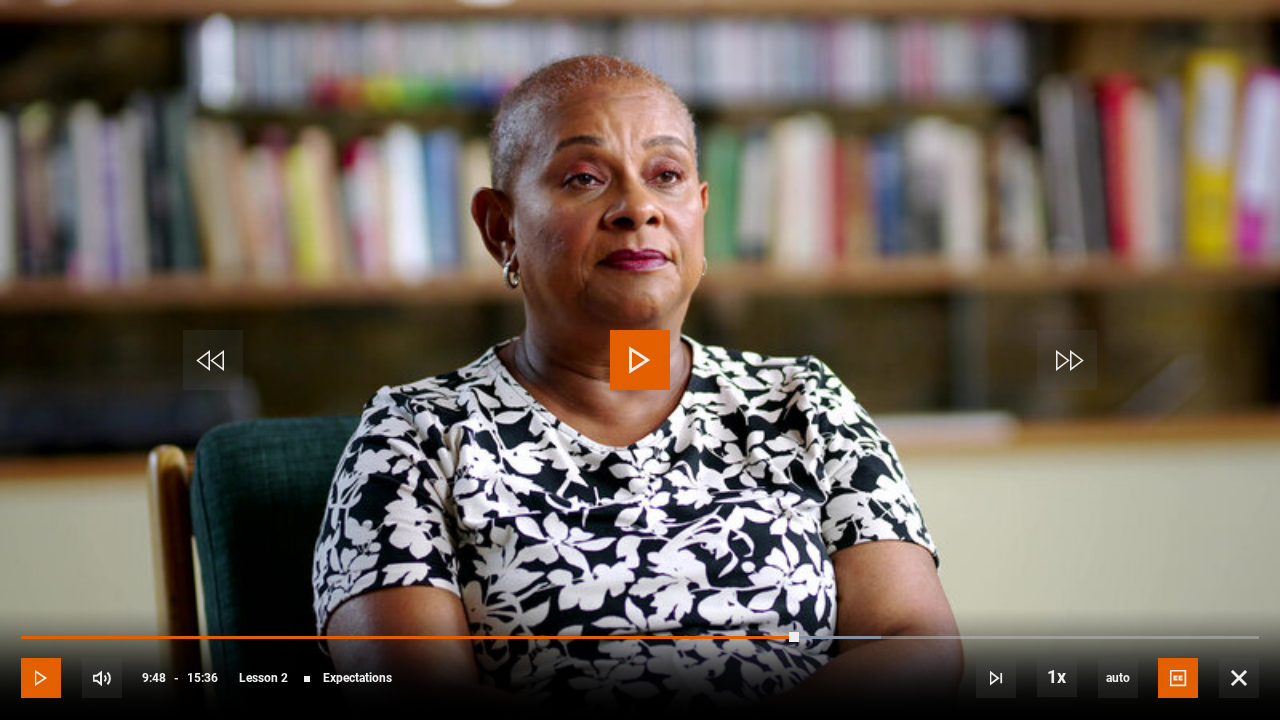 click at bounding box center (41, 678) 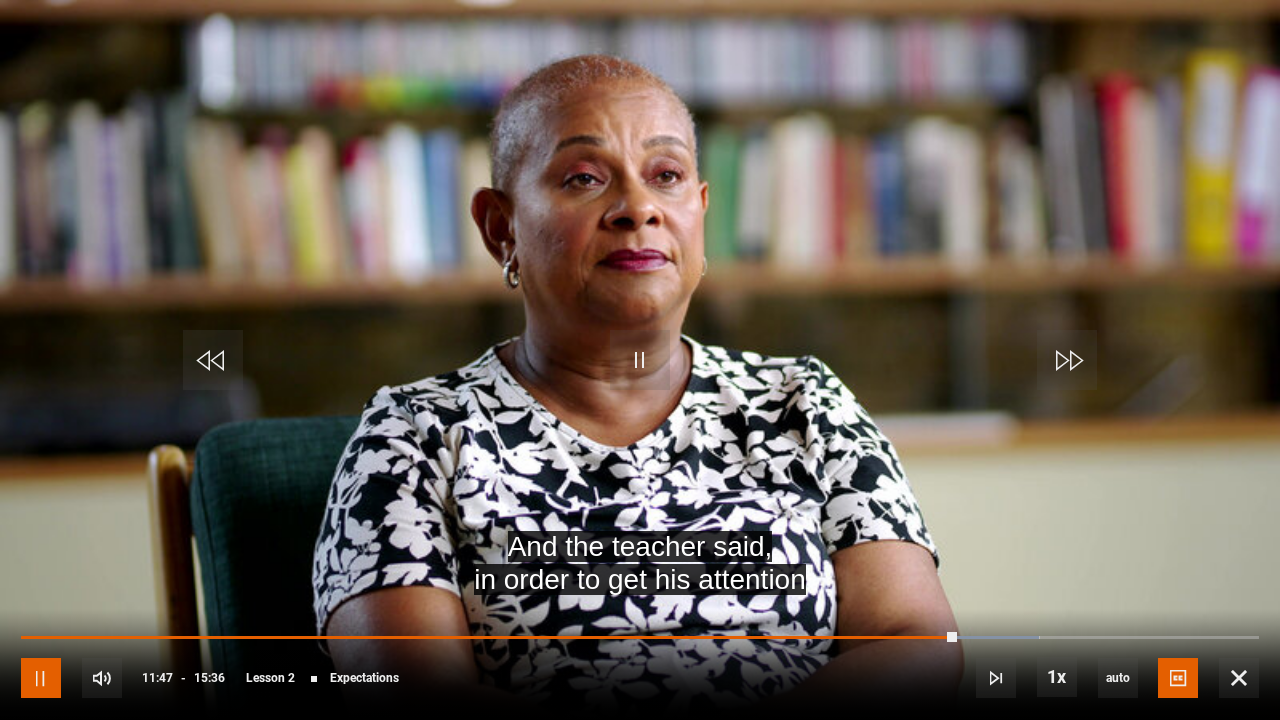 click at bounding box center (41, 678) 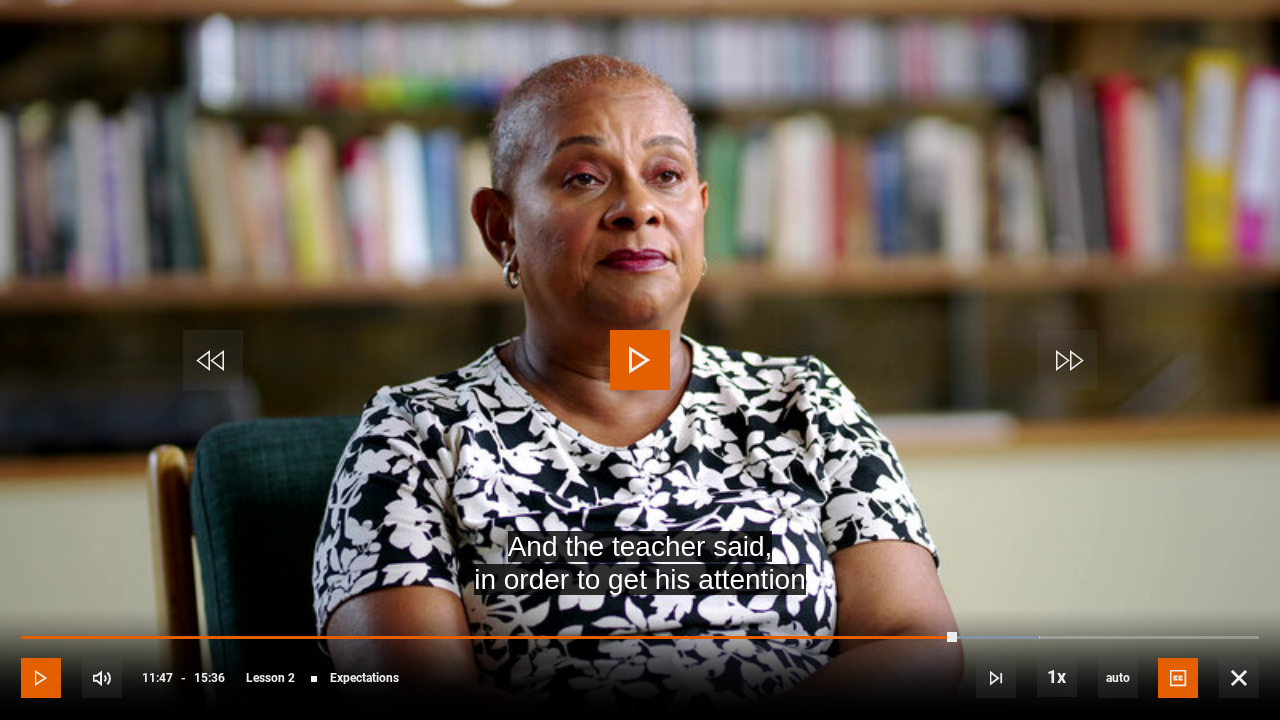 click at bounding box center [41, 678] 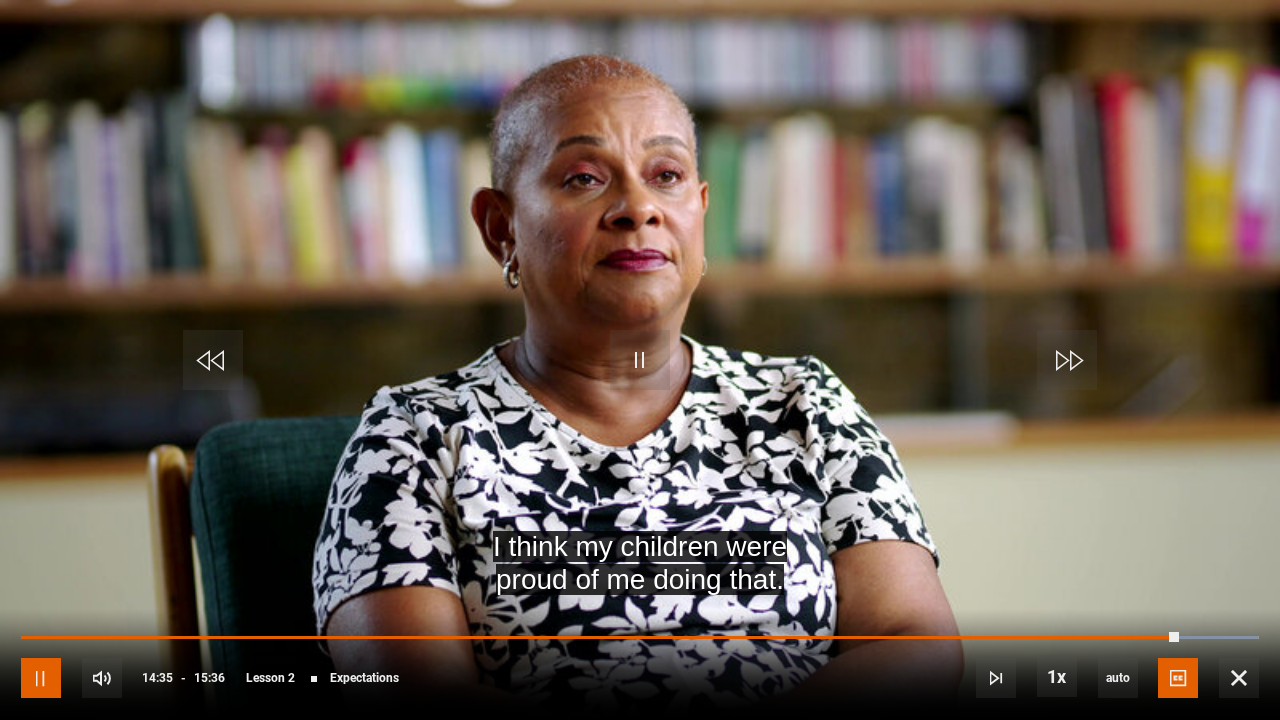 click at bounding box center [41, 678] 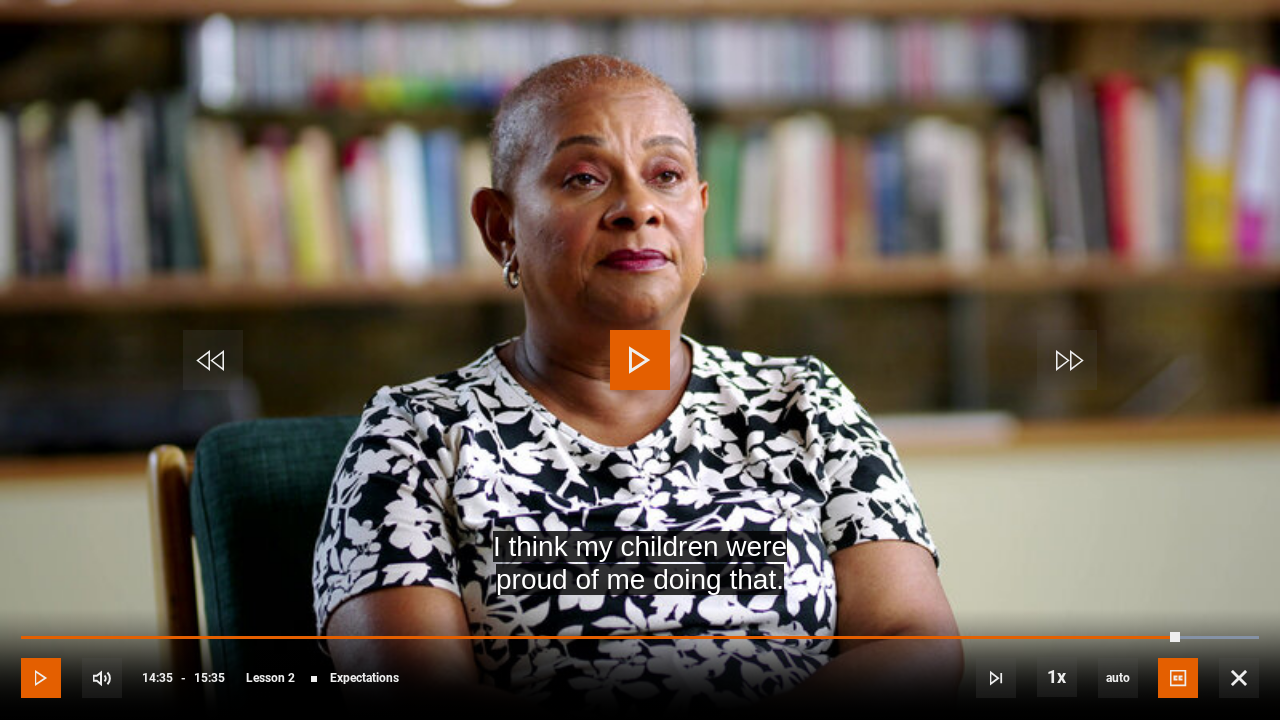 click at bounding box center [41, 678] 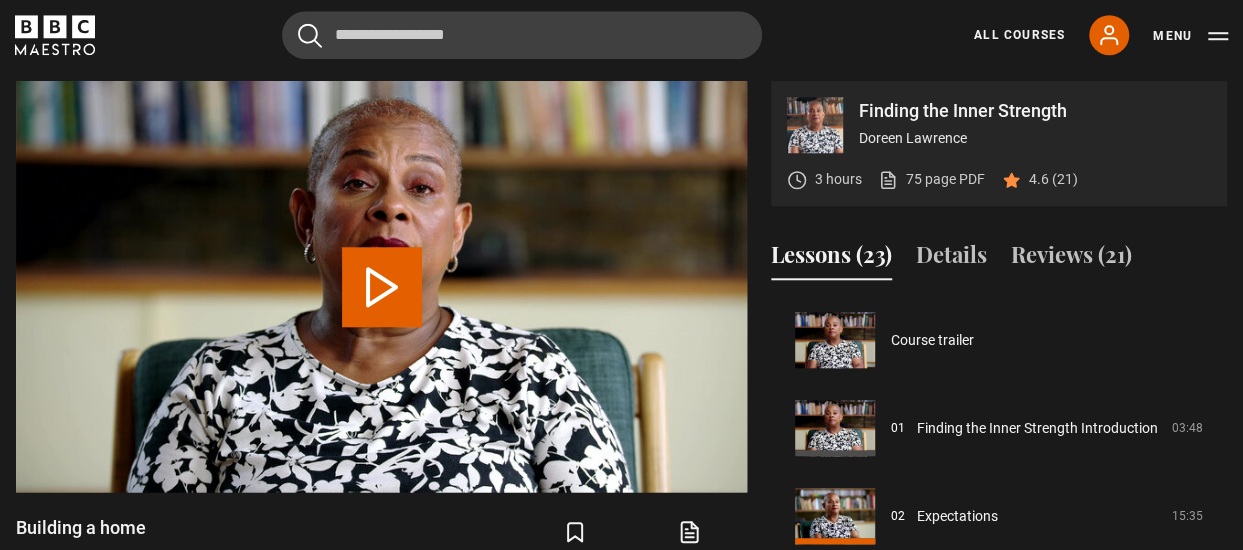 scroll, scrollTop: 176, scrollLeft: 0, axis: vertical 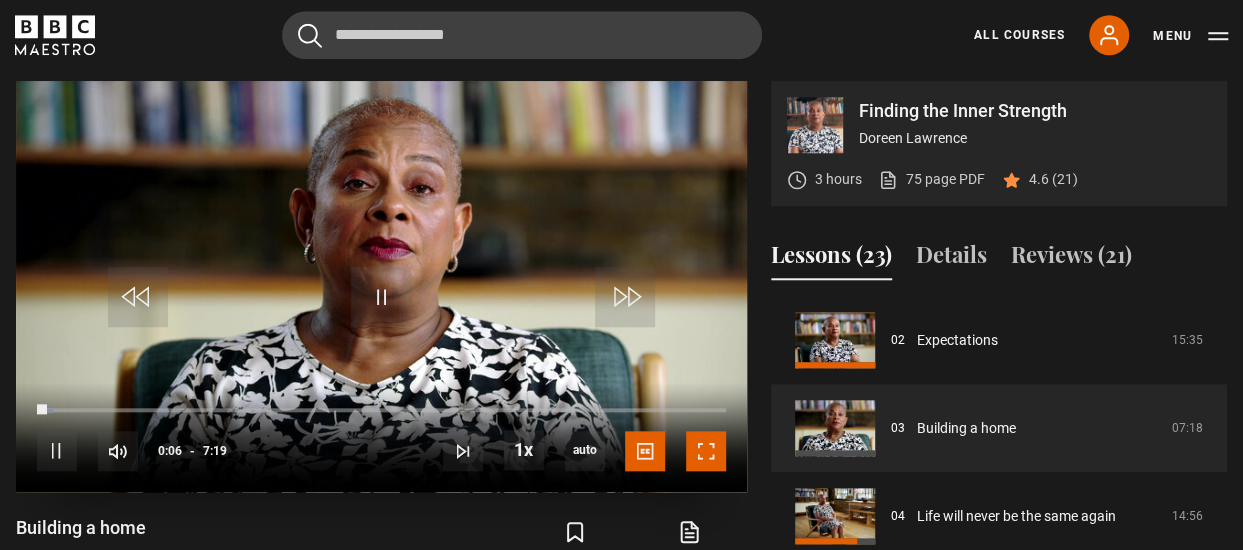 click at bounding box center (706, 451) 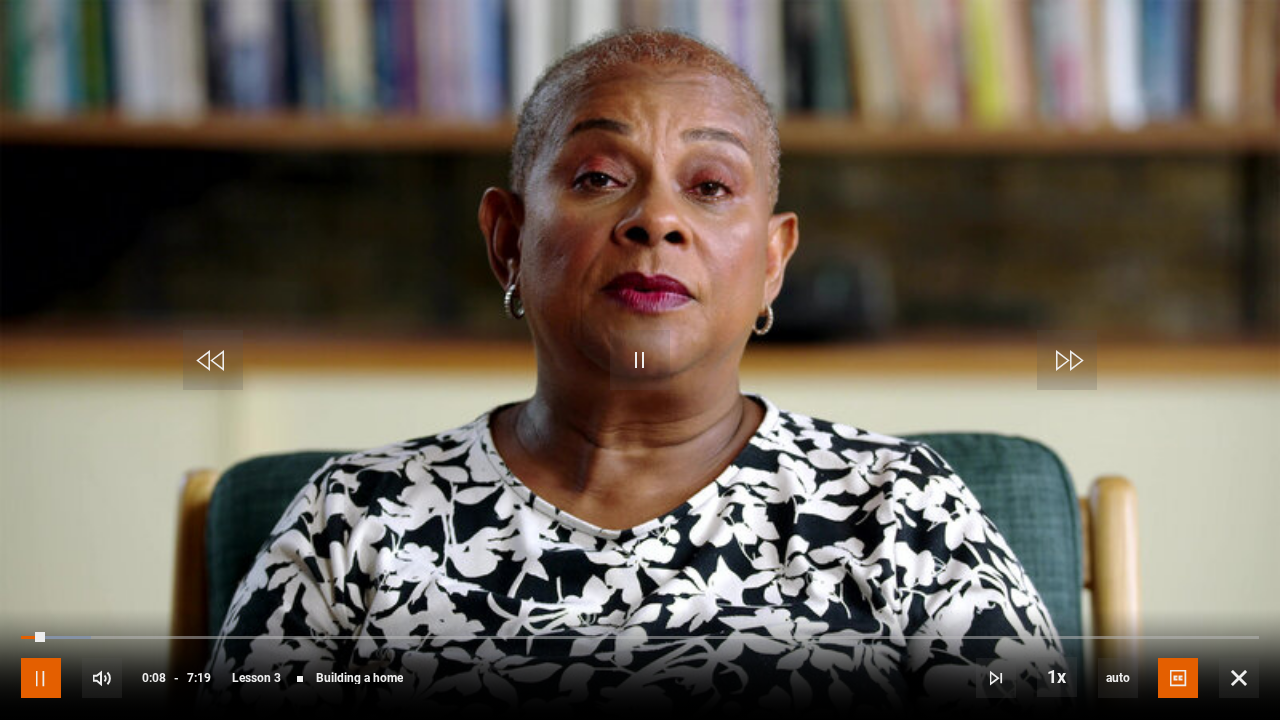 click at bounding box center [41, 678] 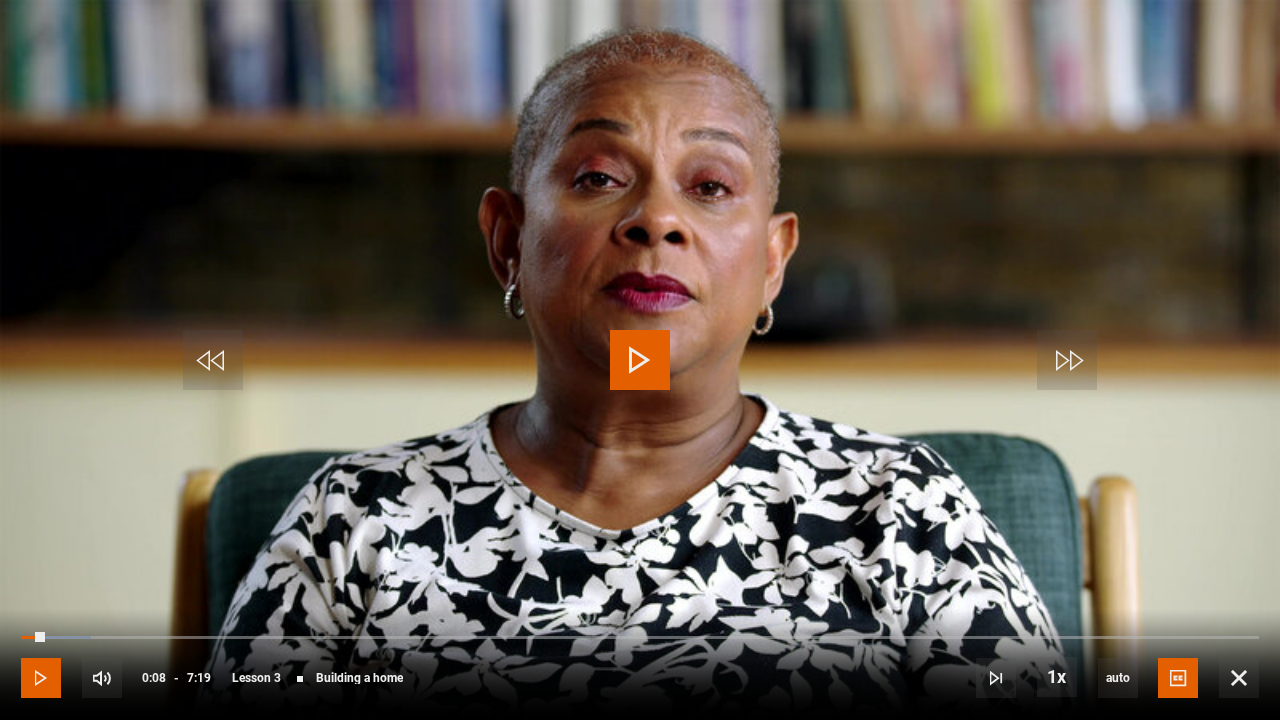 click at bounding box center [41, 678] 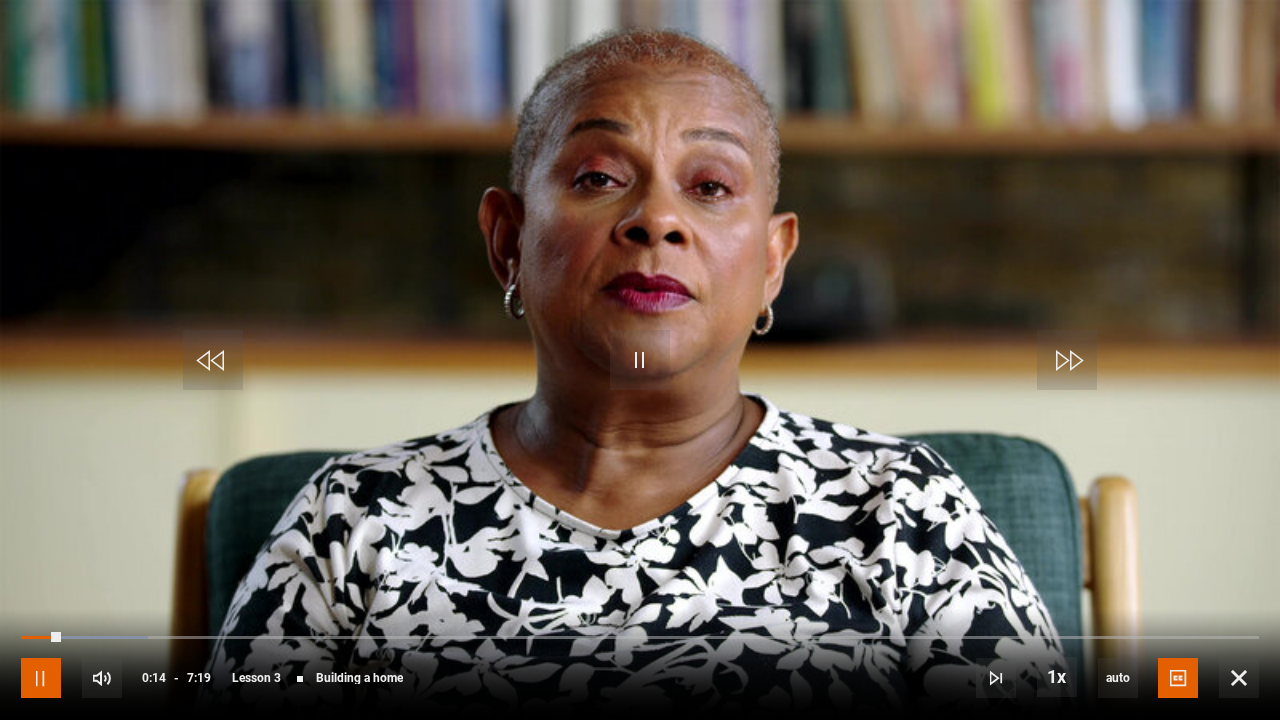 click at bounding box center [41, 678] 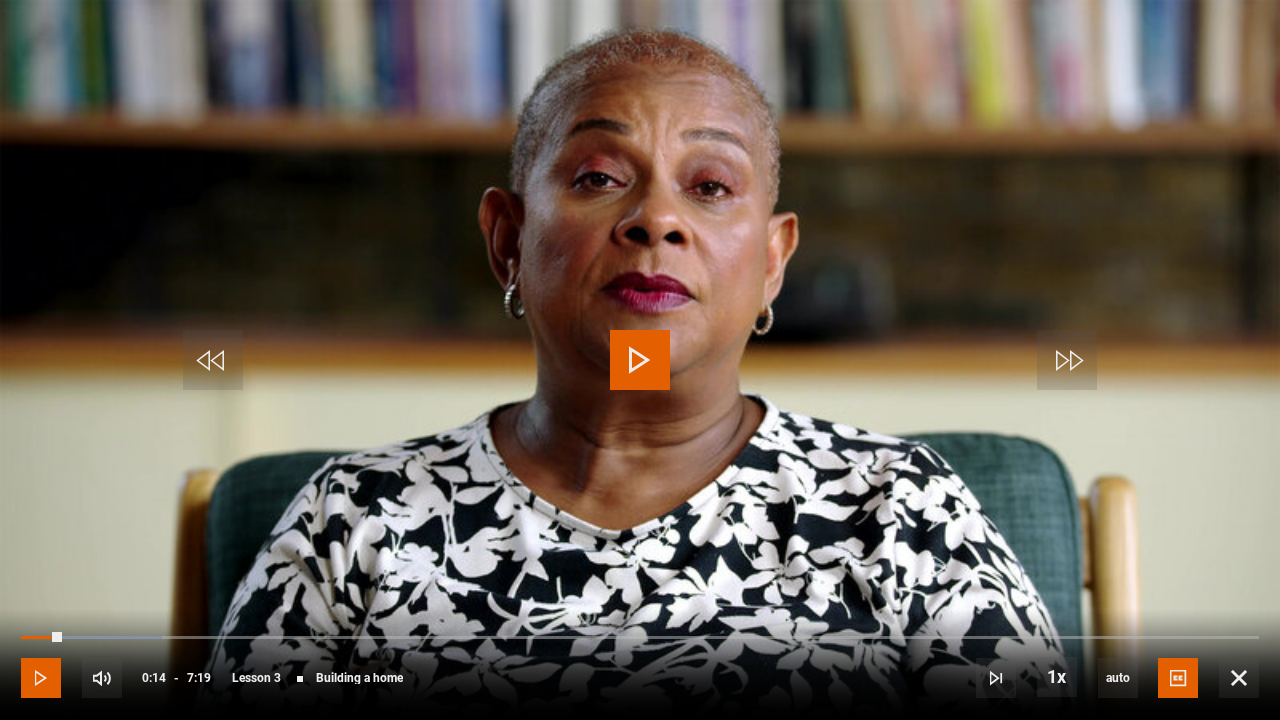 click at bounding box center (41, 678) 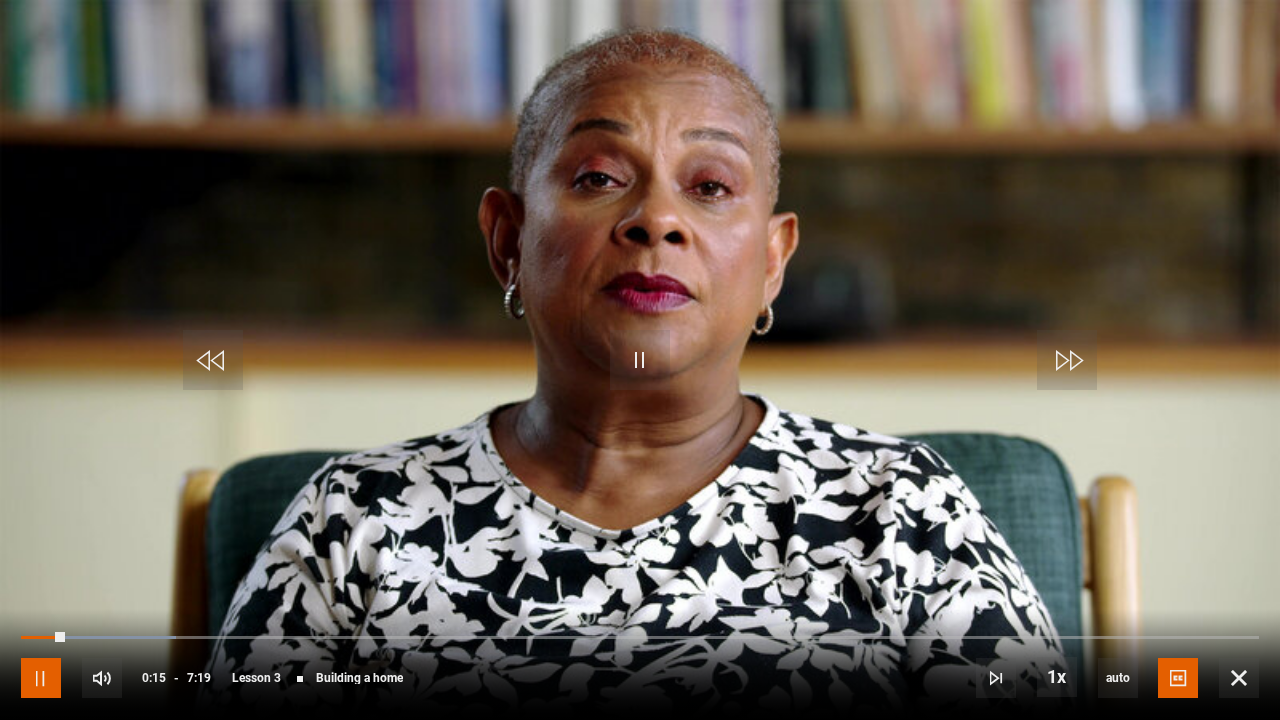 click at bounding box center [41, 678] 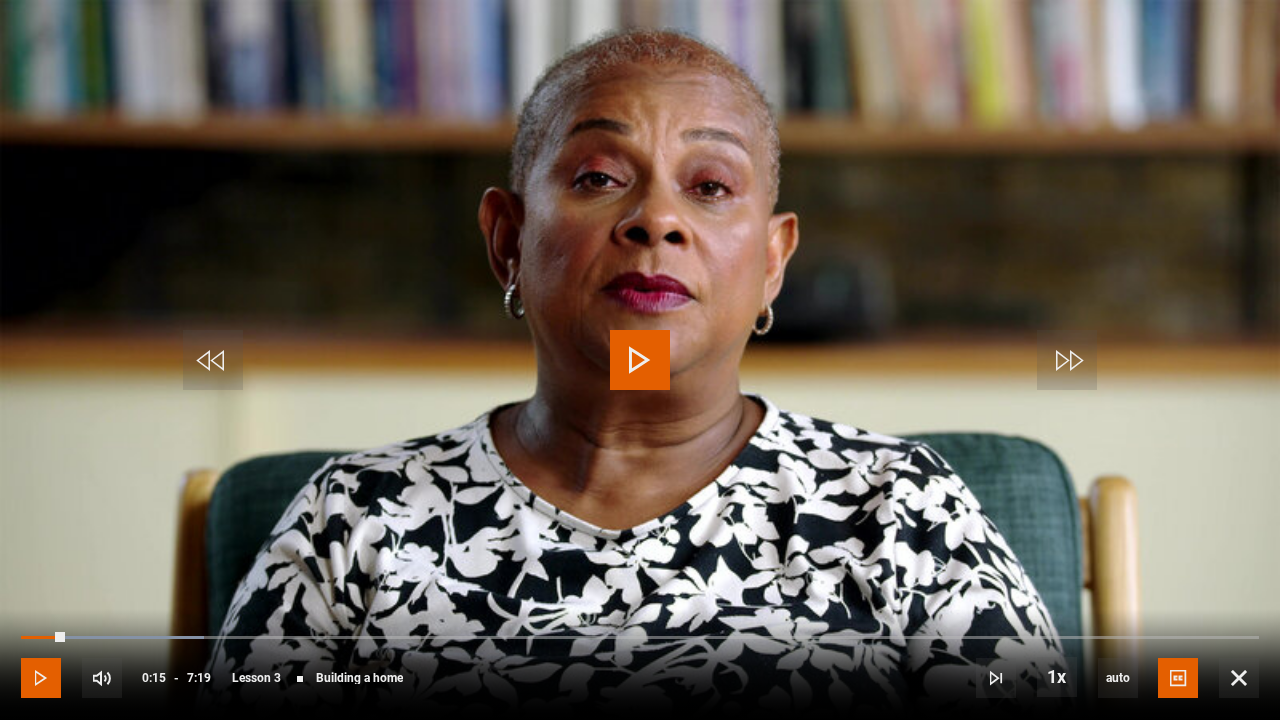 click at bounding box center (41, 678) 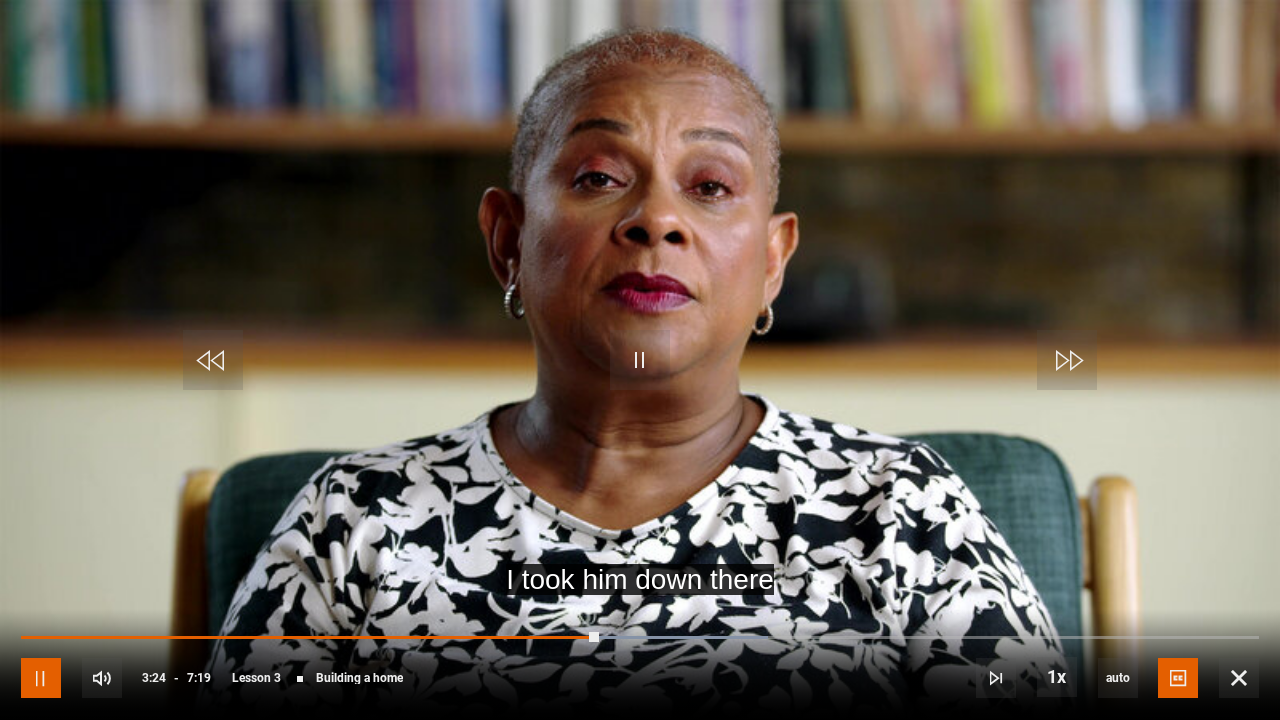 click at bounding box center [41, 678] 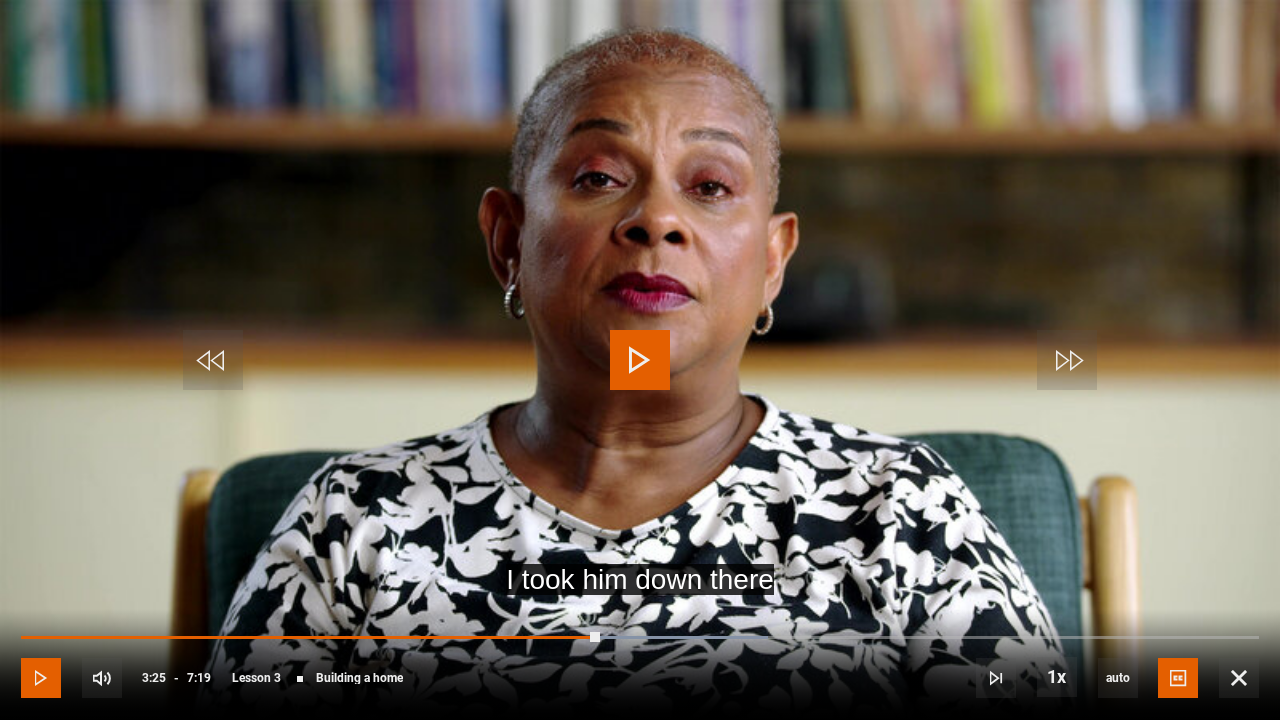click at bounding box center (41, 678) 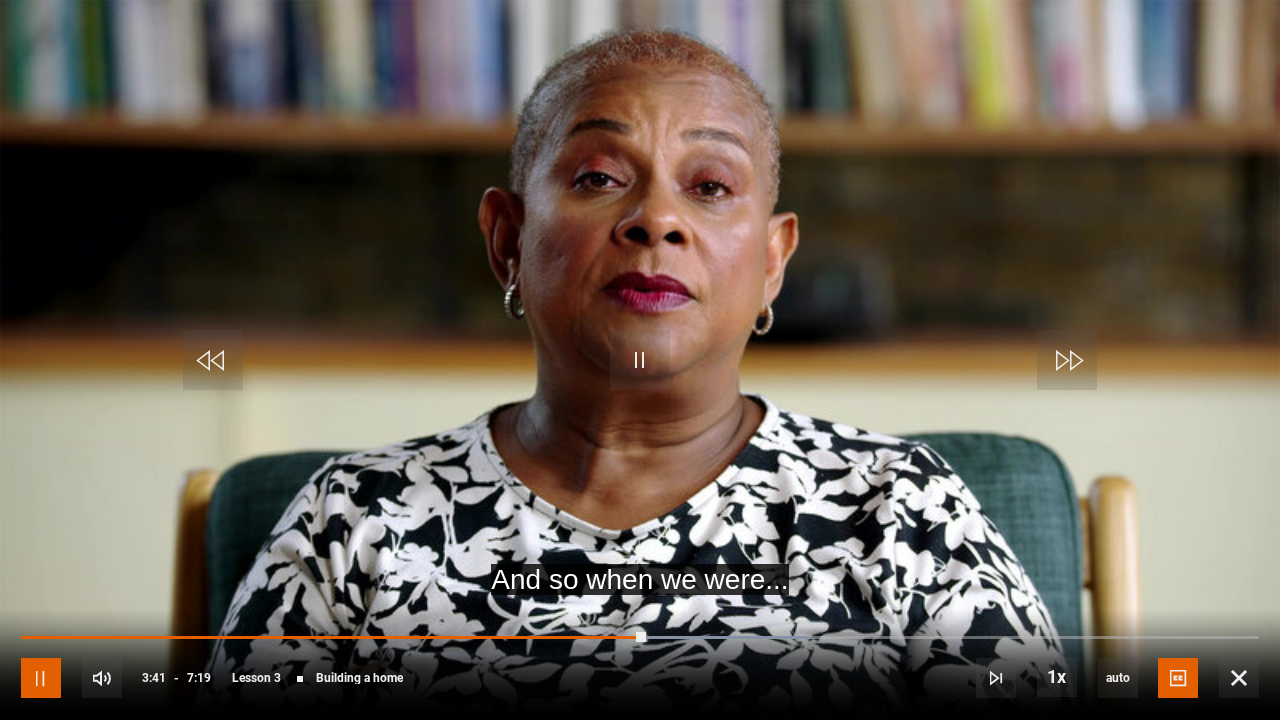 click at bounding box center [41, 678] 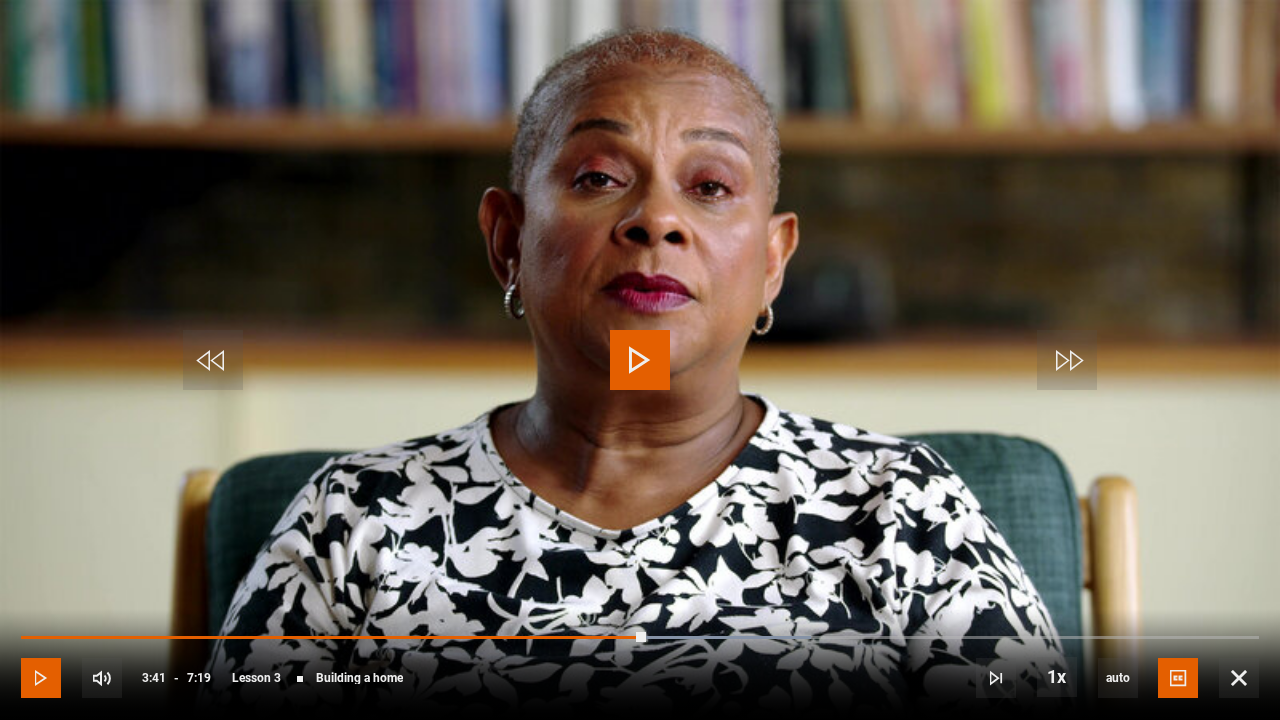 click at bounding box center (41, 678) 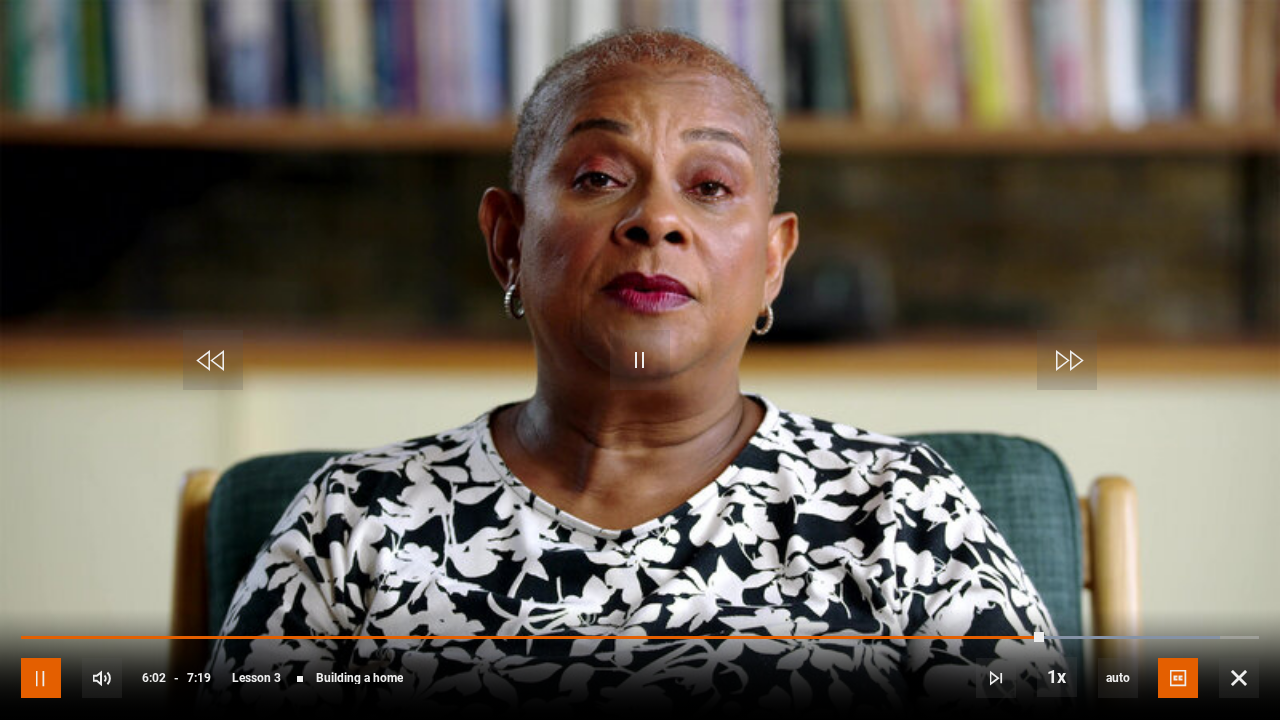 click at bounding box center [41, 678] 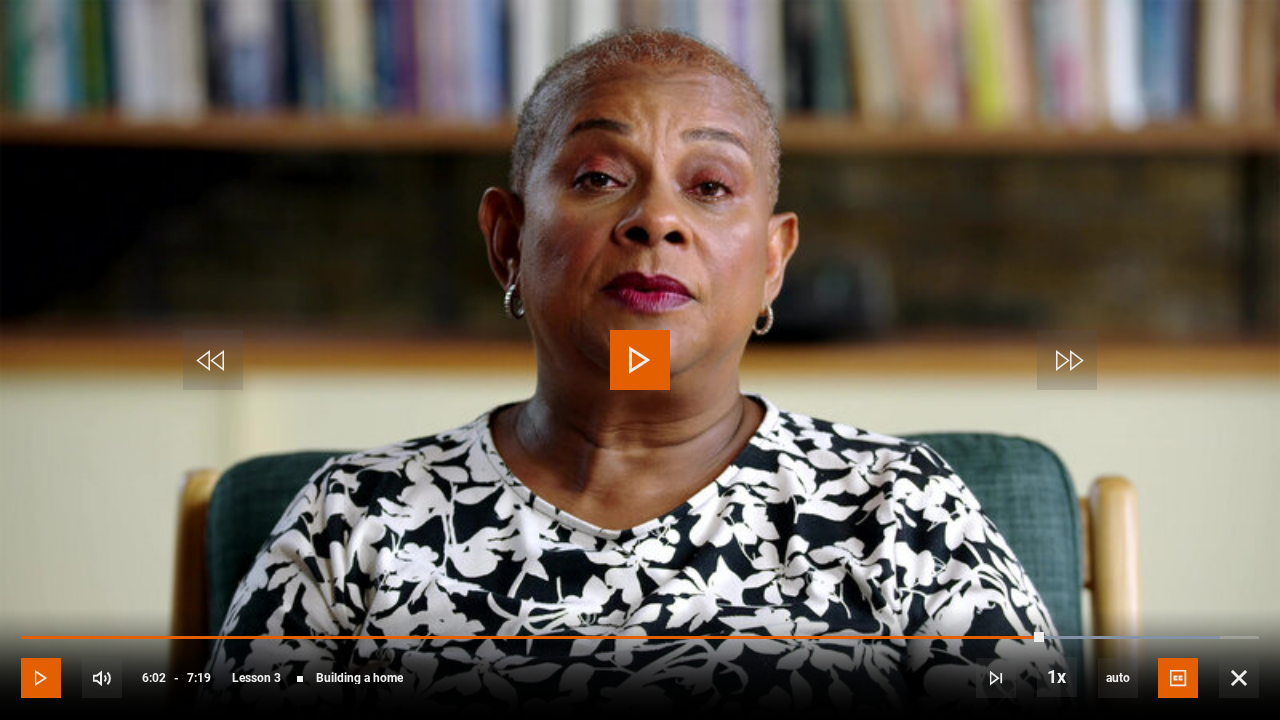 click at bounding box center [41, 678] 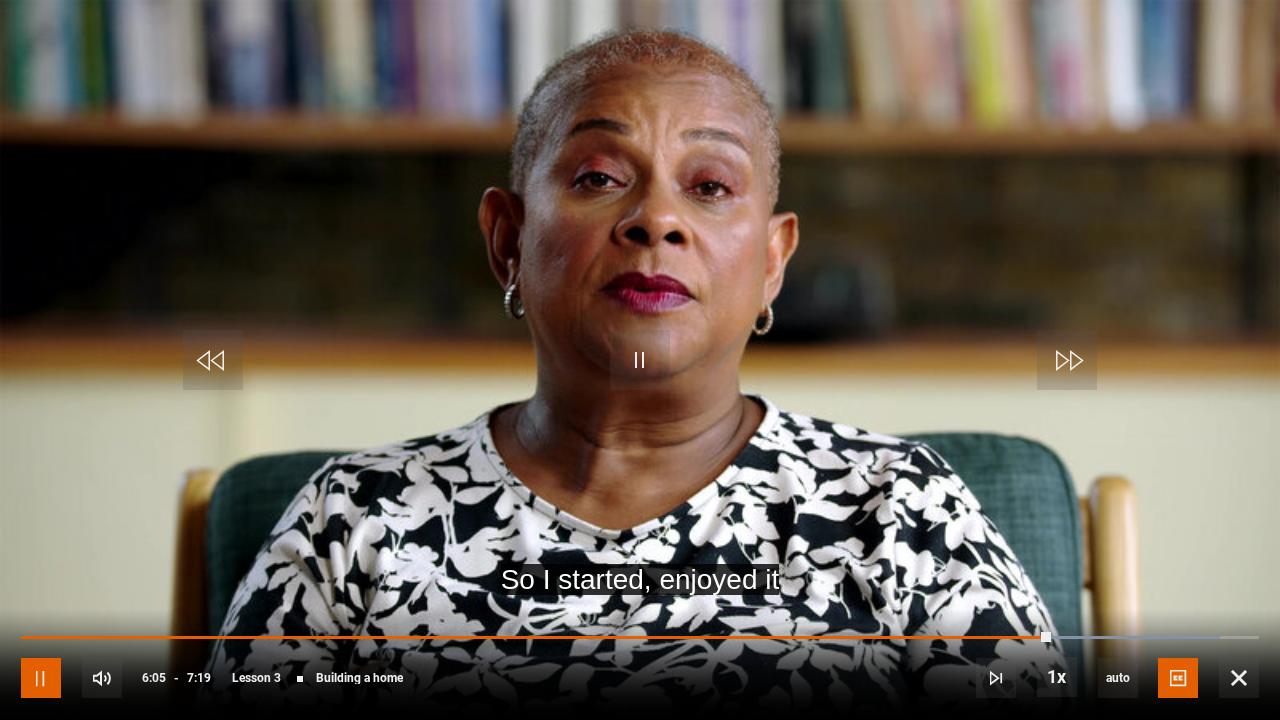 click at bounding box center (41, 678) 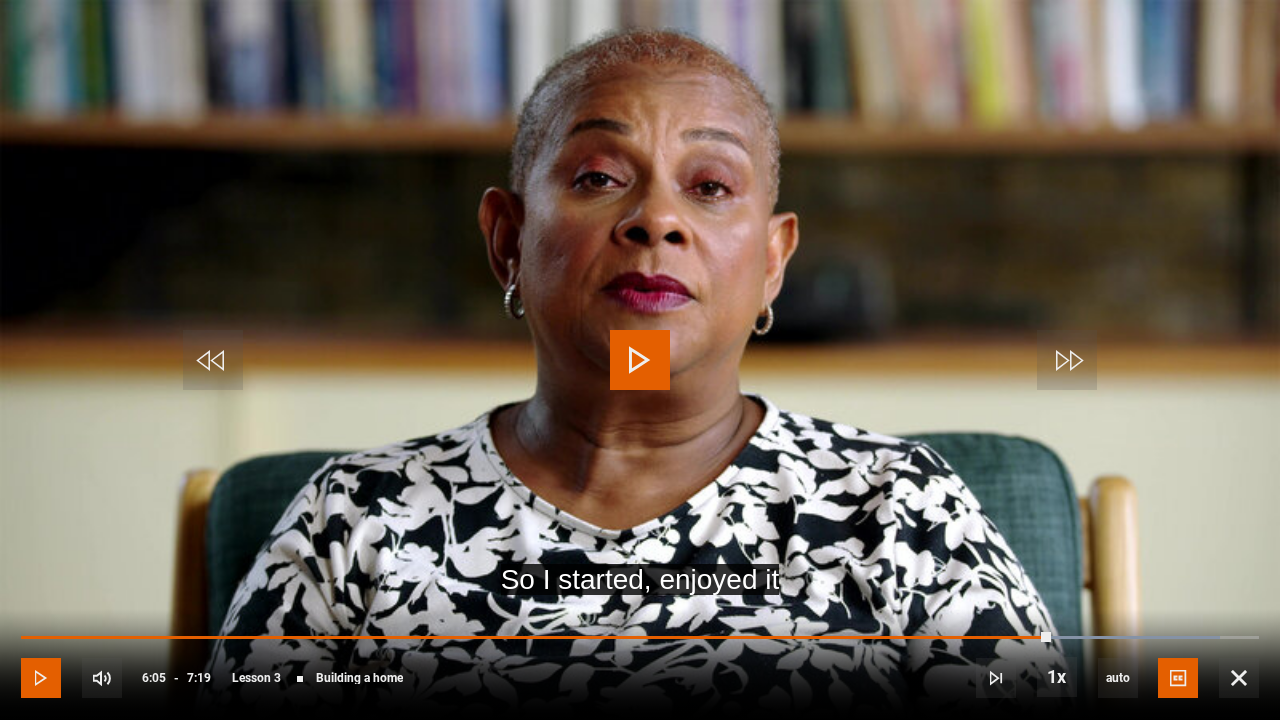 click at bounding box center (41, 678) 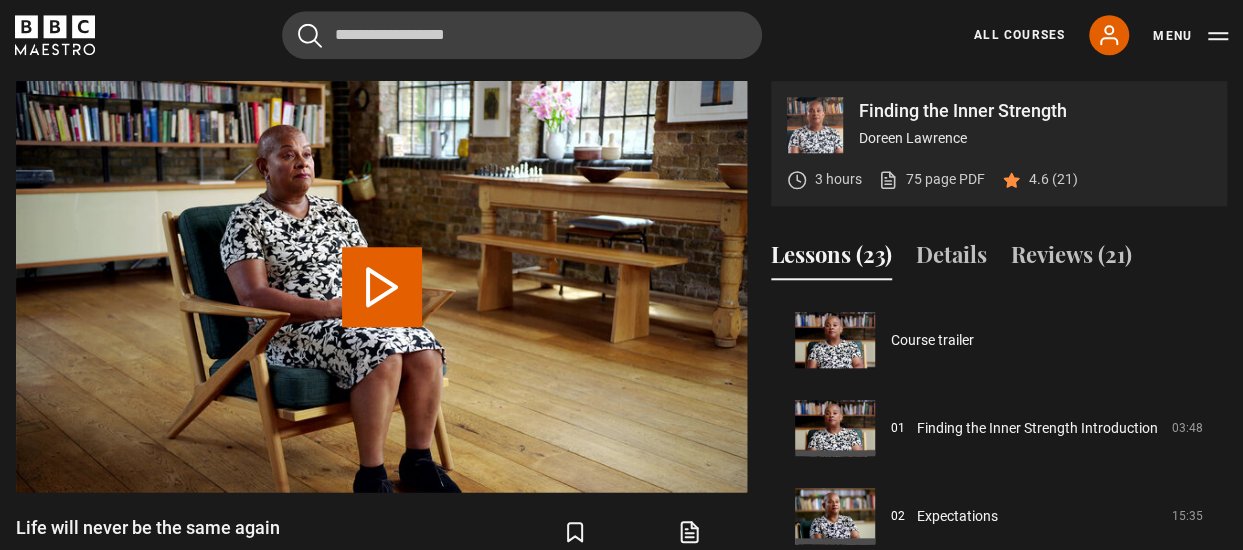 scroll, scrollTop: 264, scrollLeft: 0, axis: vertical 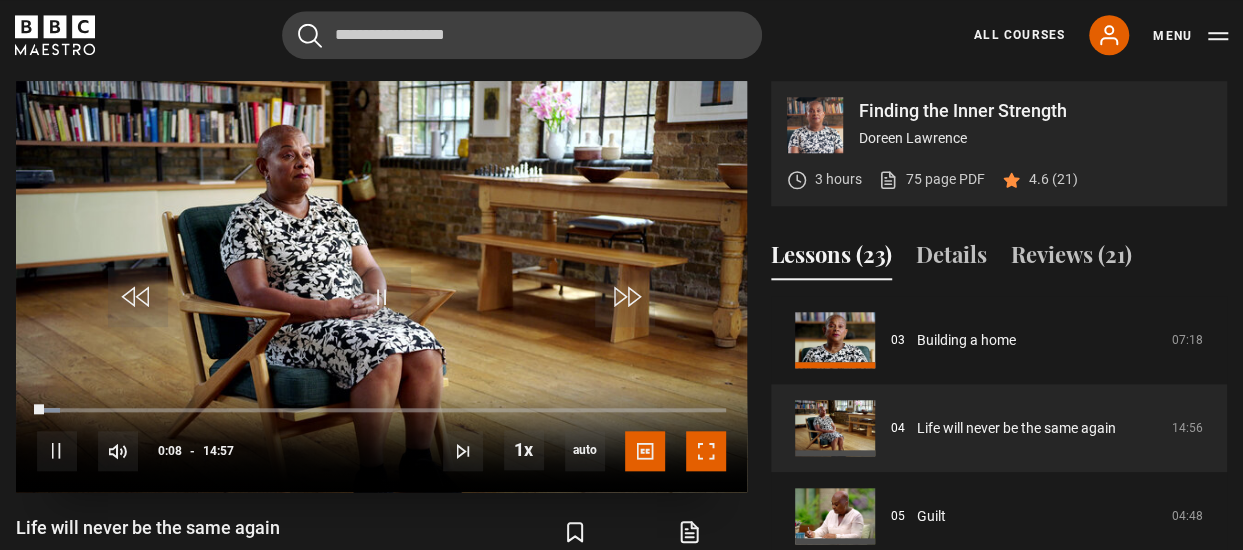 click at bounding box center (706, 451) 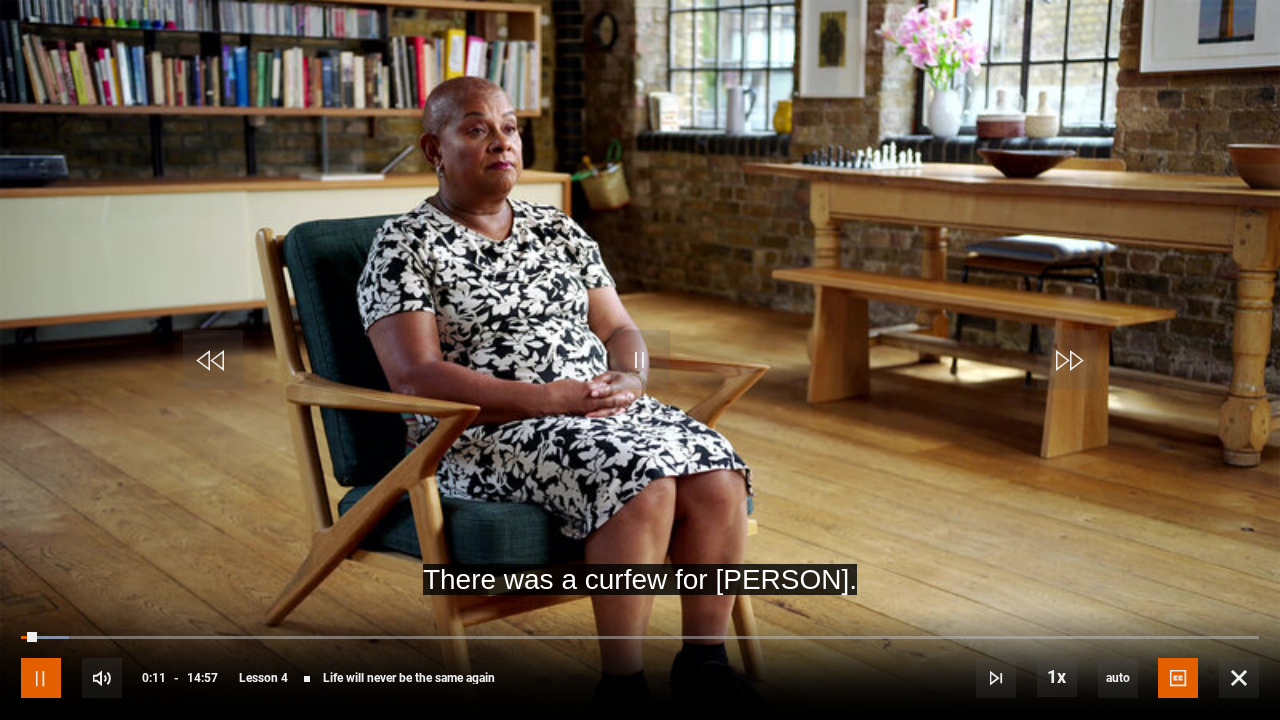 click at bounding box center (41, 678) 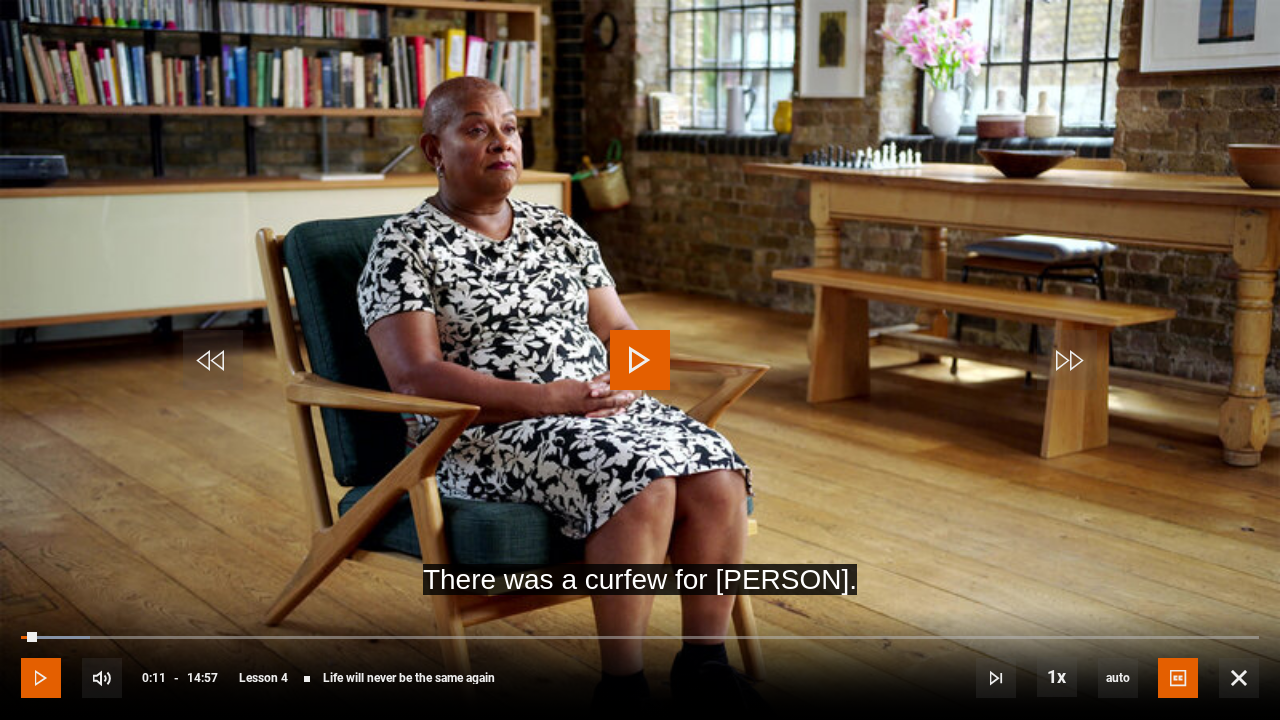 click at bounding box center [41, 678] 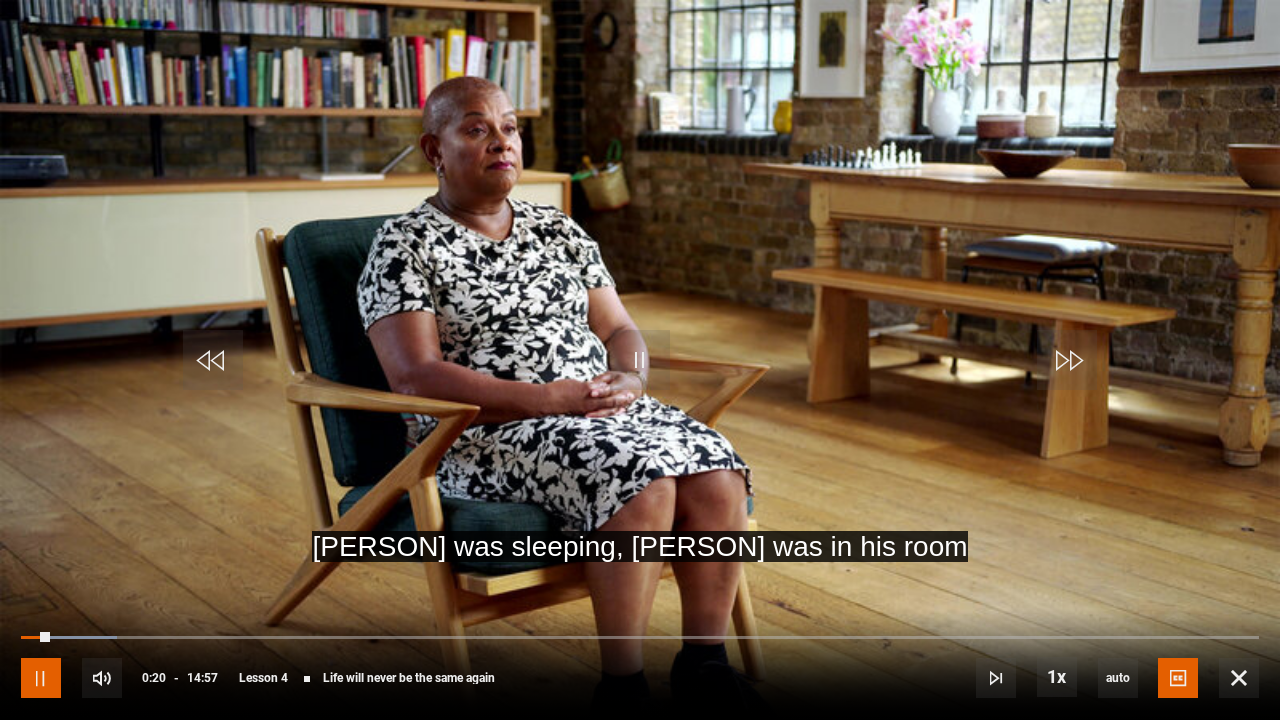 click at bounding box center (41, 678) 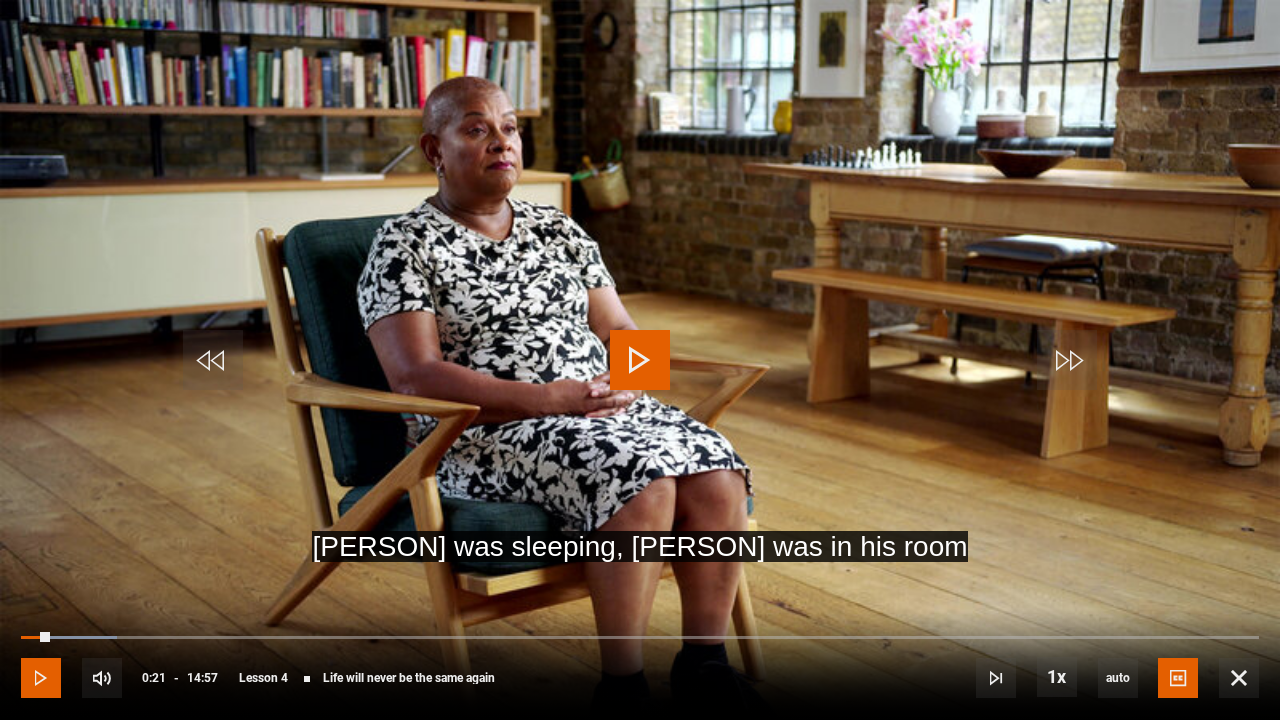 click at bounding box center (41, 678) 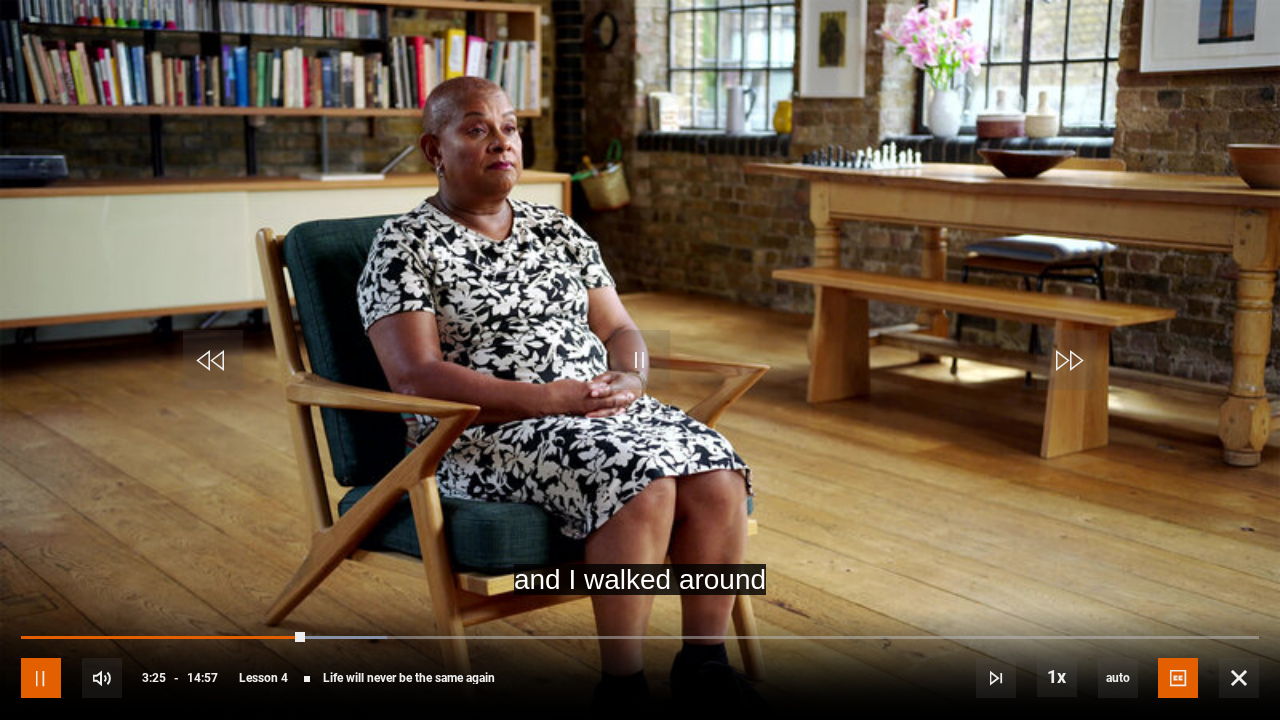 click at bounding box center [41, 678] 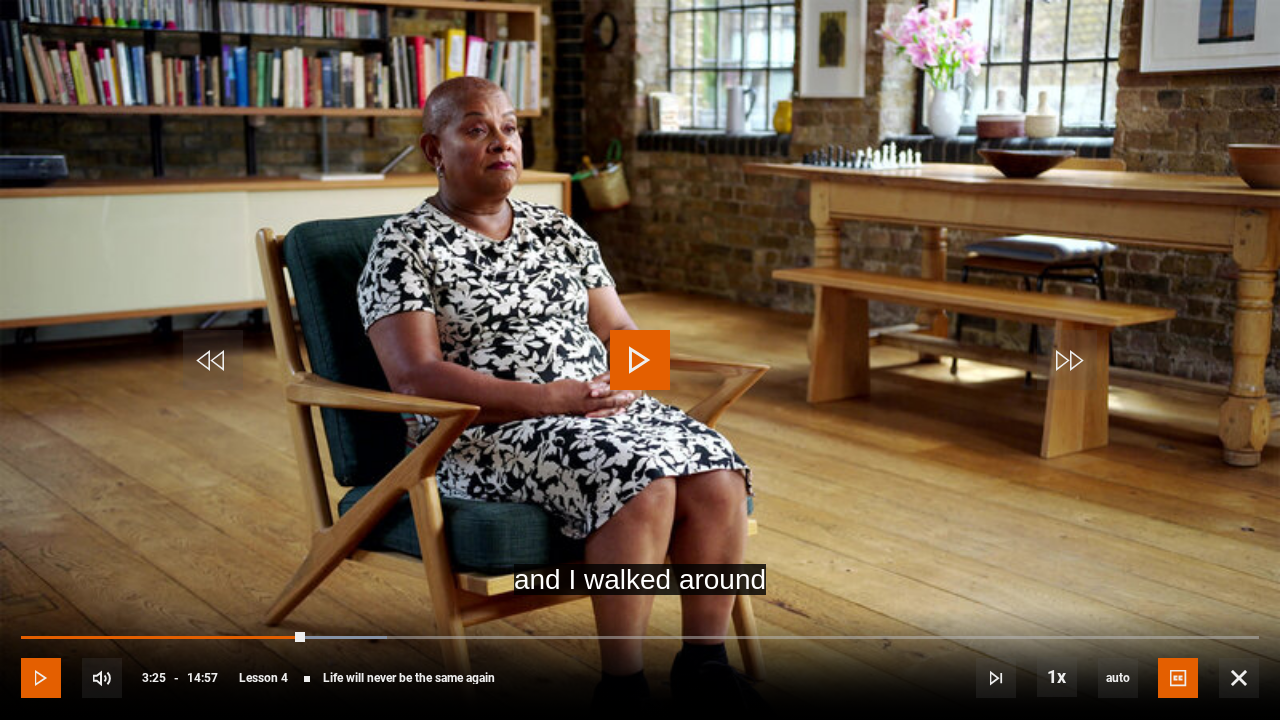 click at bounding box center [41, 678] 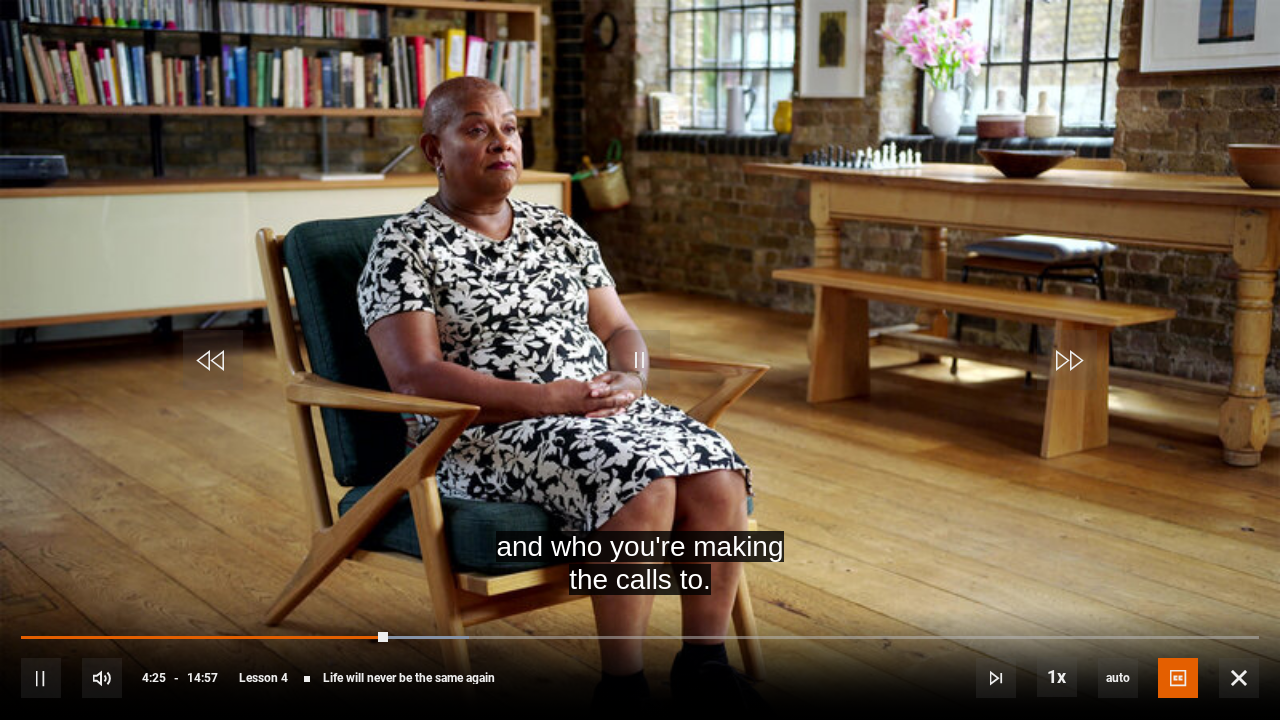 click at bounding box center [640, 360] 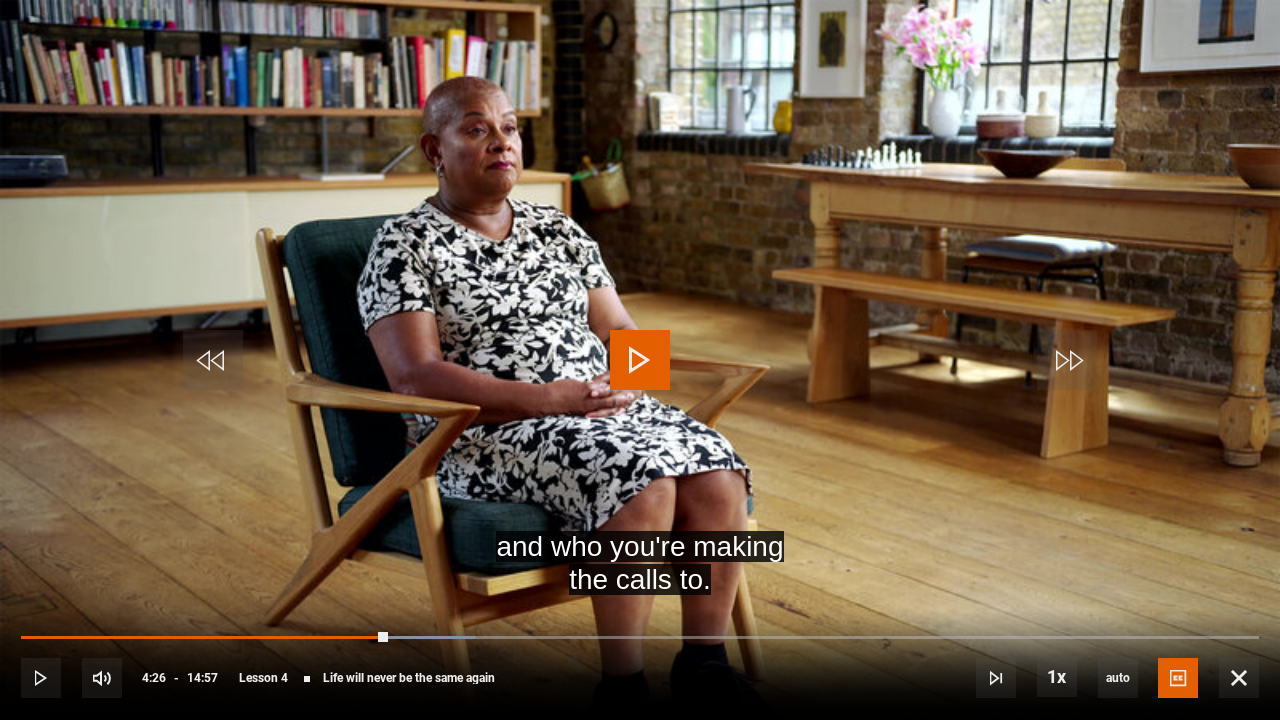 click at bounding box center (640, 360) 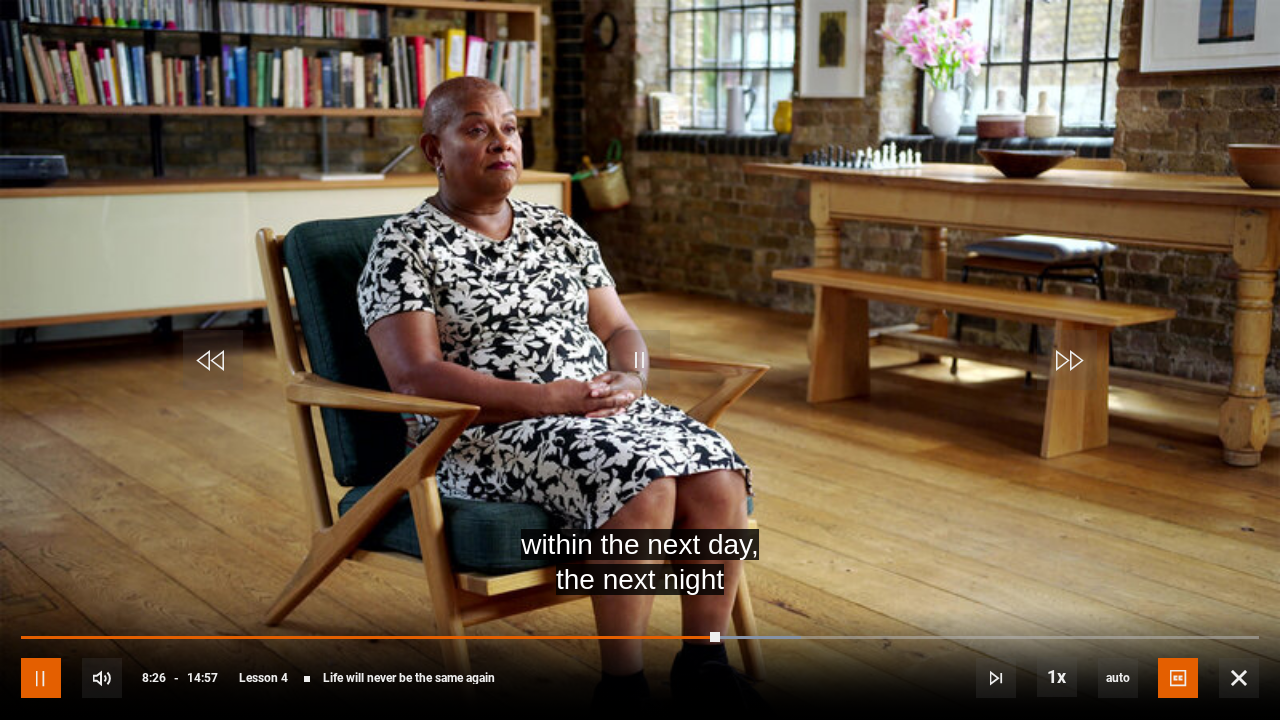 click at bounding box center [41, 678] 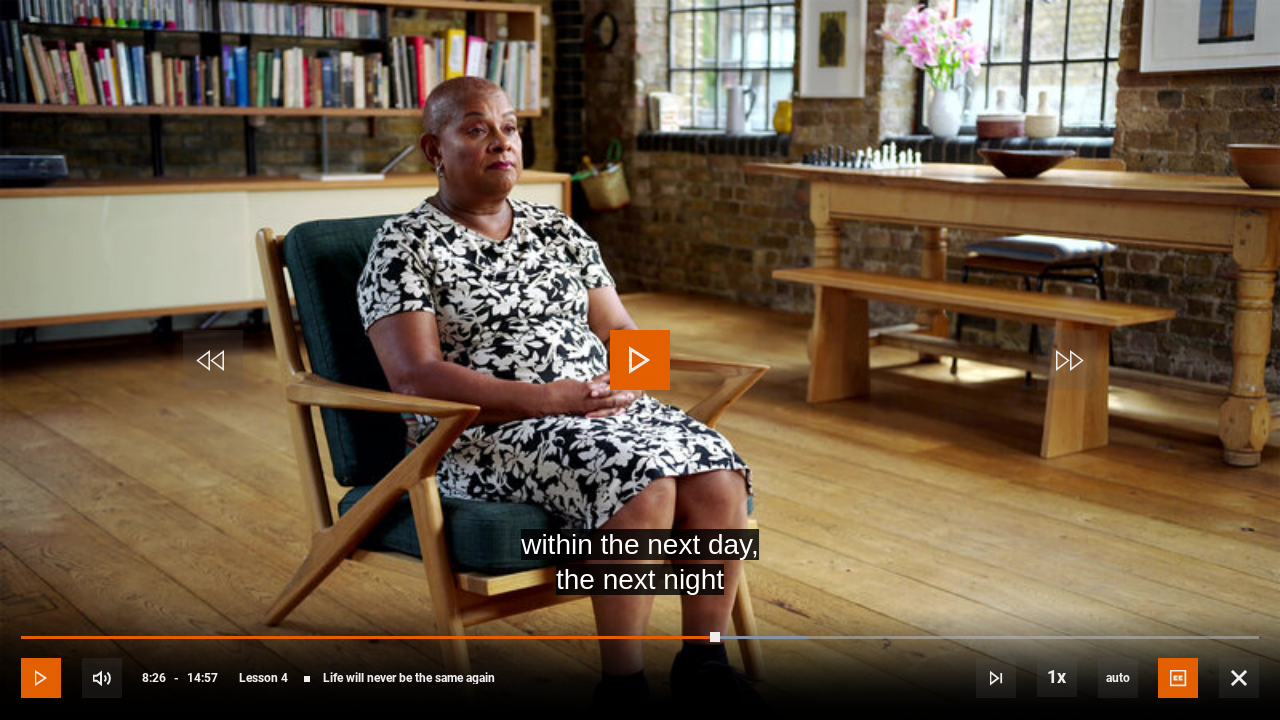 click at bounding box center [41, 678] 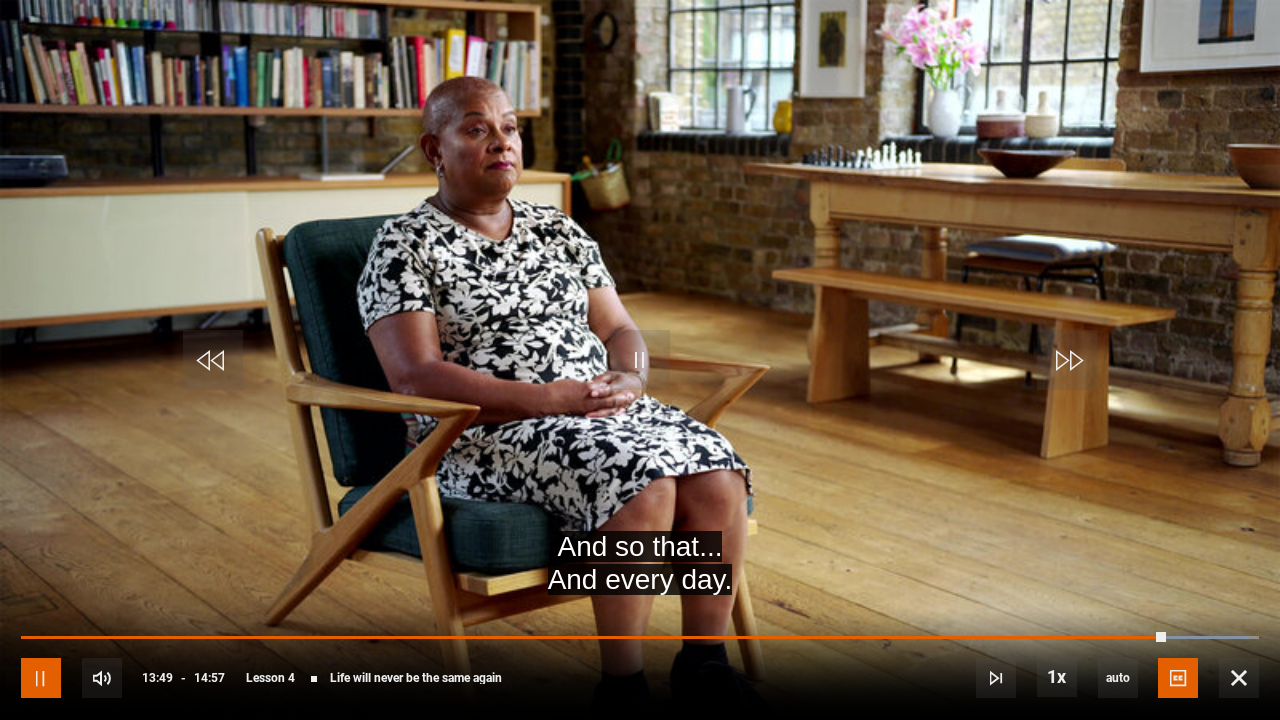 click at bounding box center (41, 678) 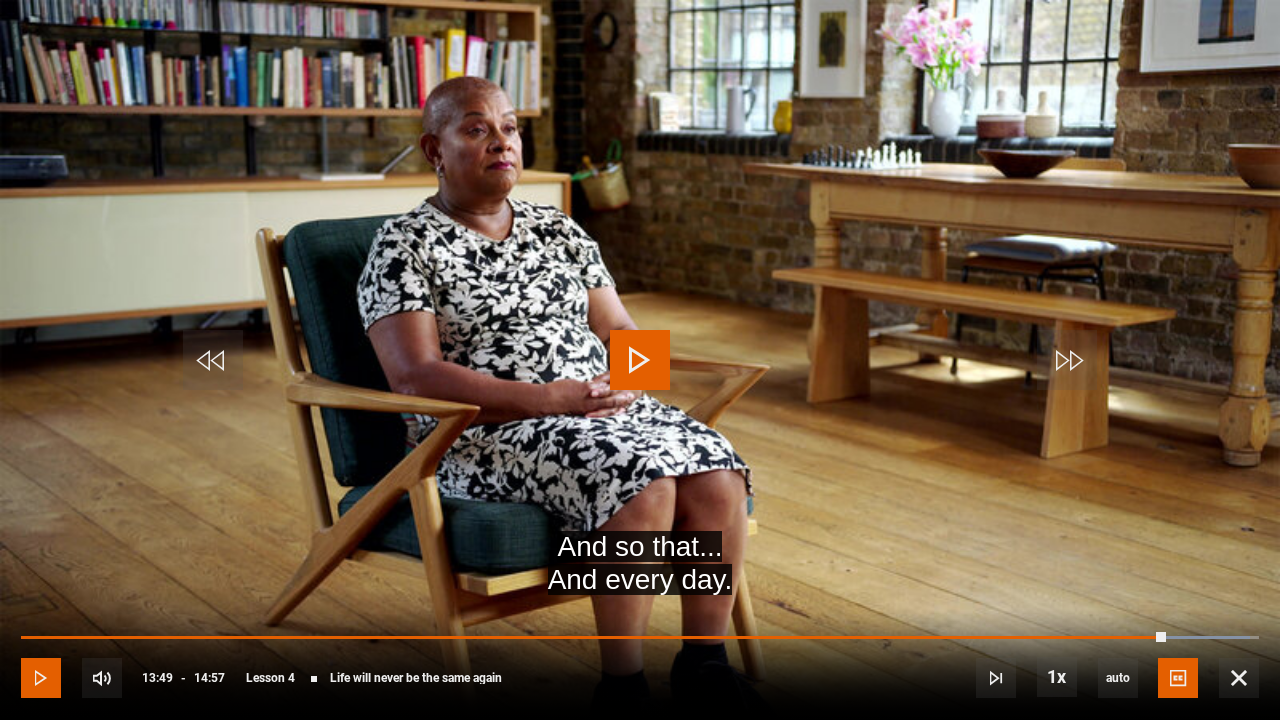 click at bounding box center [41, 678] 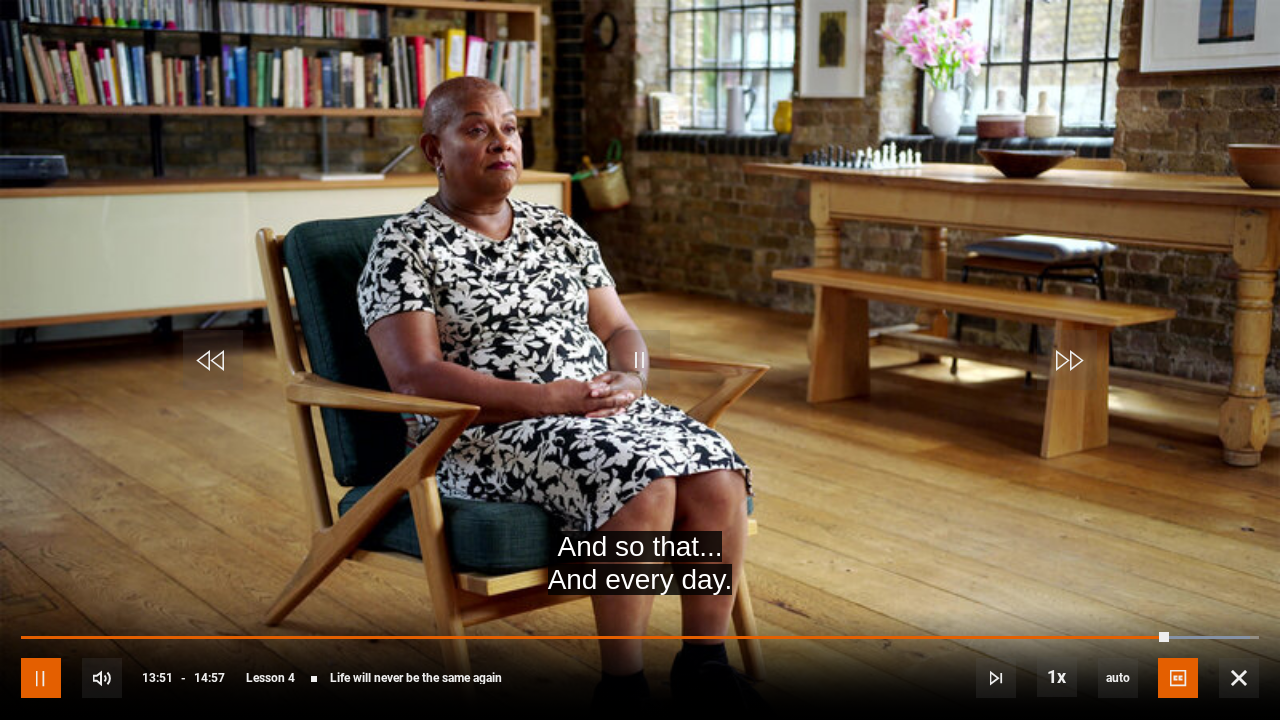 click at bounding box center (41, 678) 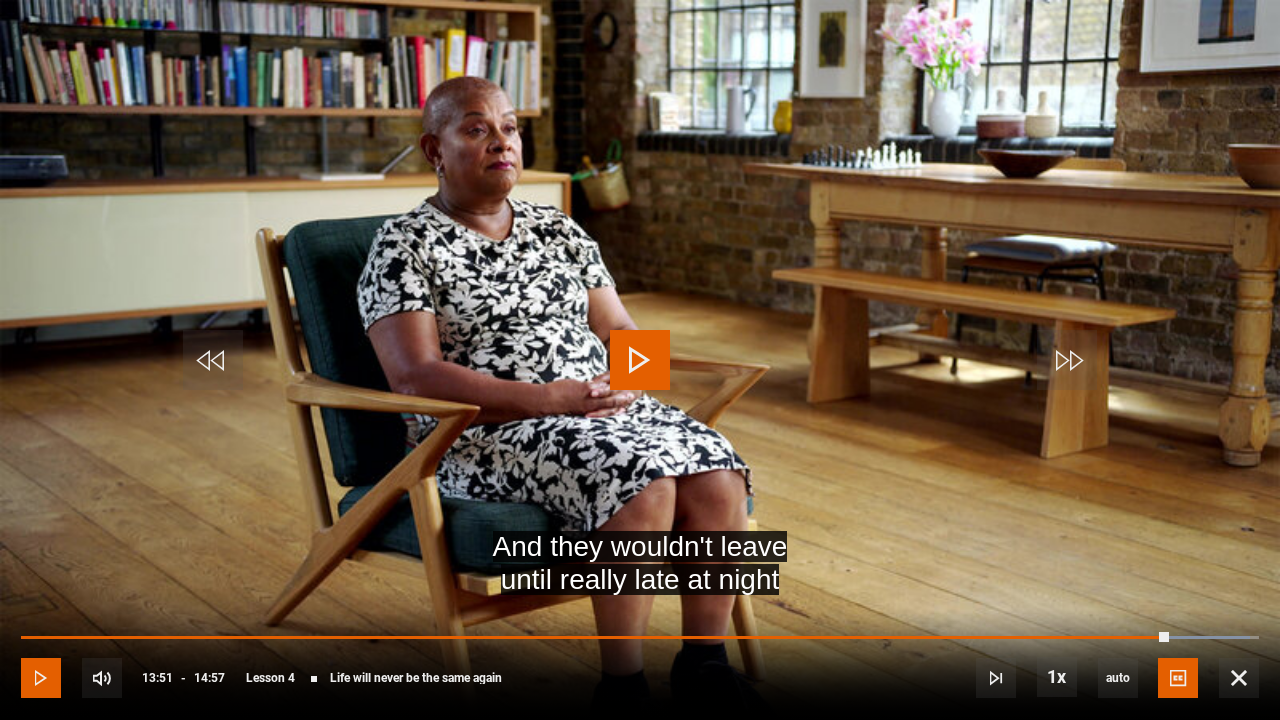 click at bounding box center (41, 678) 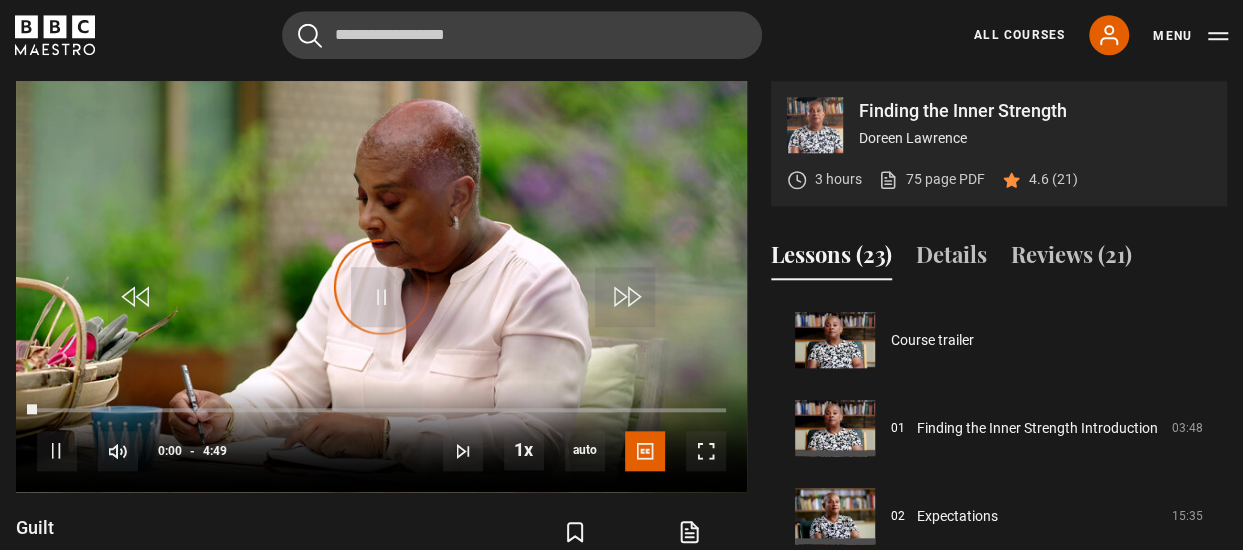 scroll, scrollTop: 352, scrollLeft: 0, axis: vertical 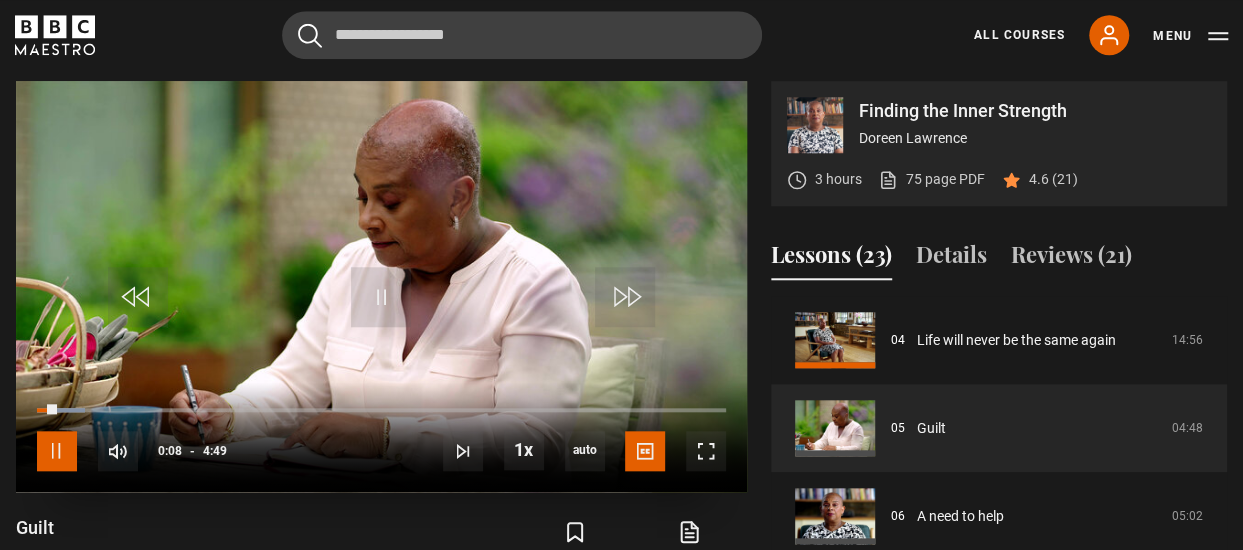 click at bounding box center (57, 451) 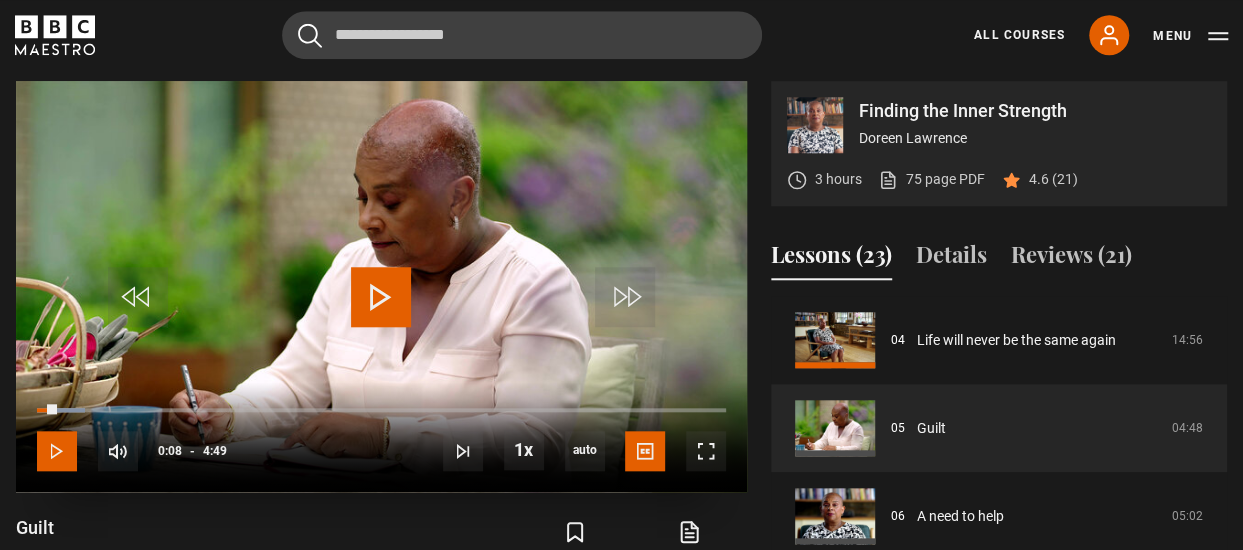 click at bounding box center (57, 451) 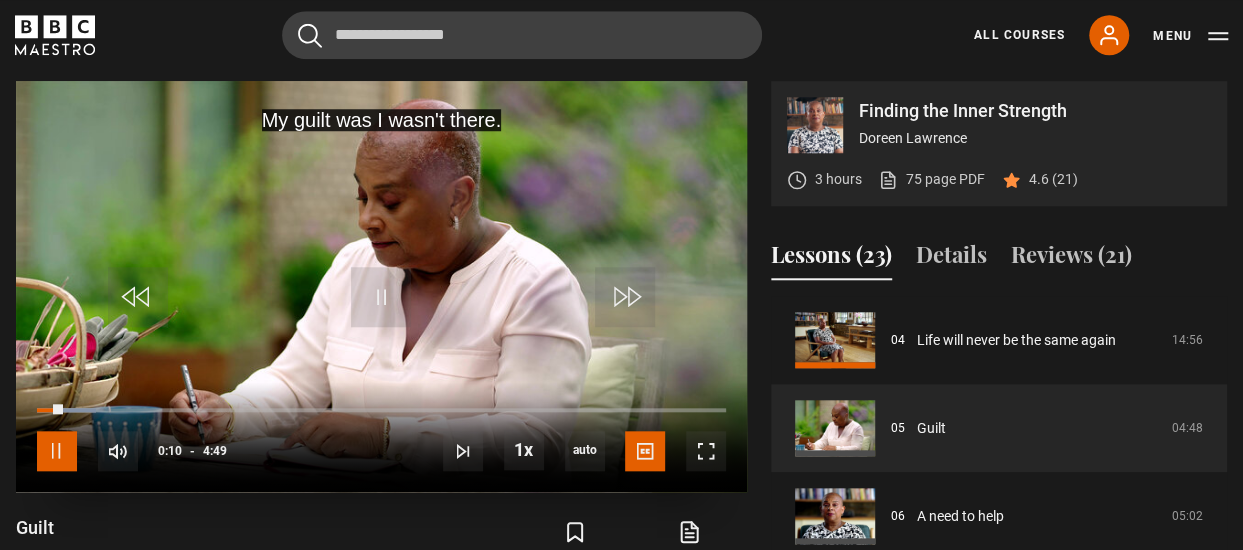 click at bounding box center [57, 451] 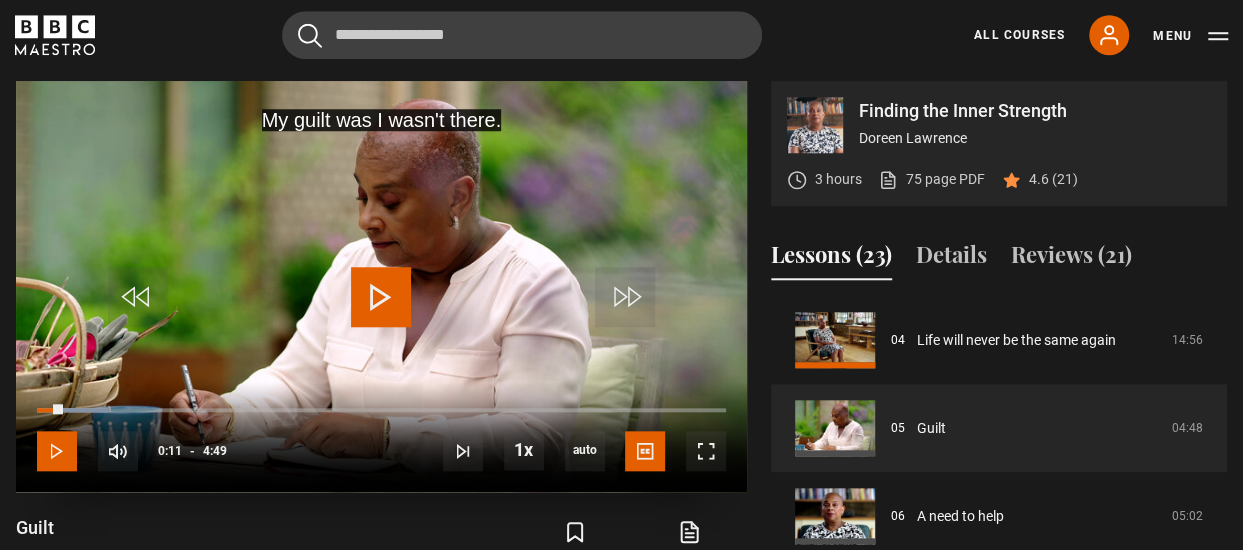 click at bounding box center (57, 451) 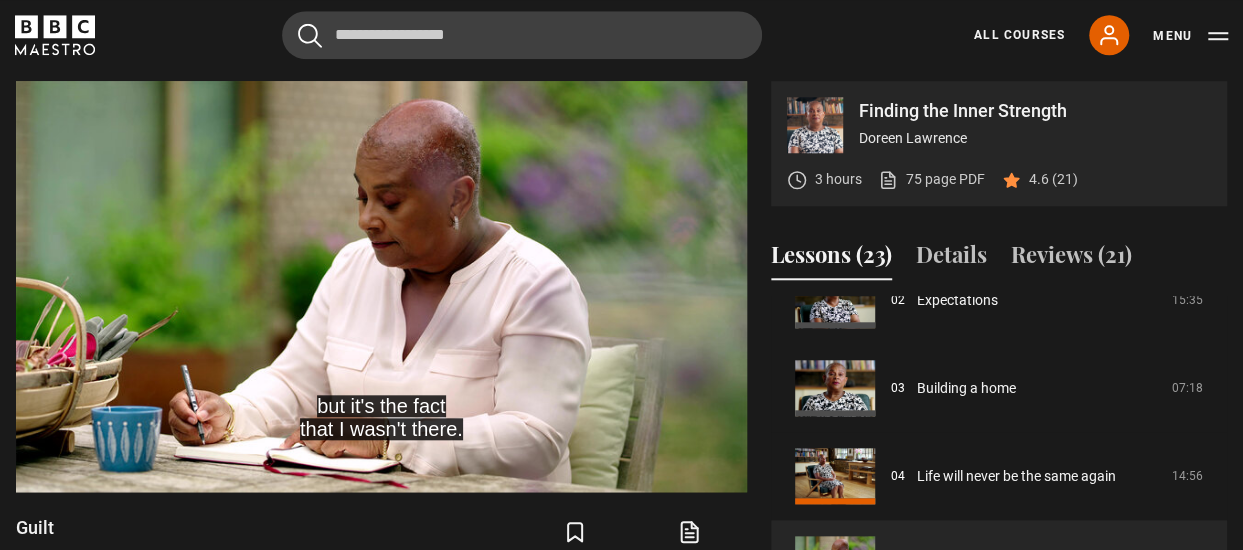 scroll, scrollTop: 224, scrollLeft: 0, axis: vertical 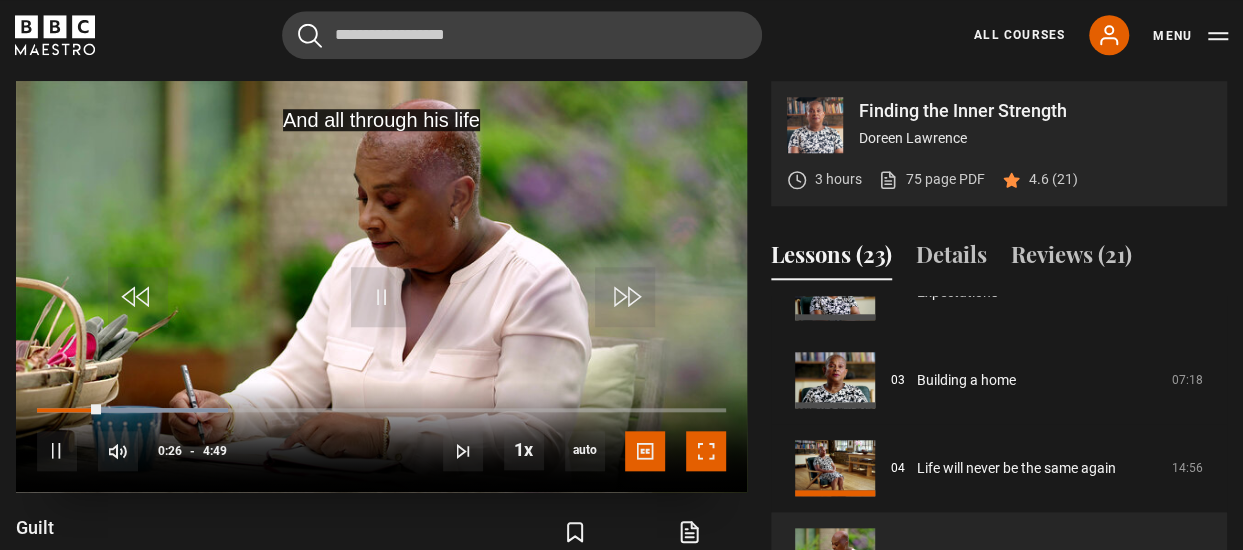 click at bounding box center [706, 451] 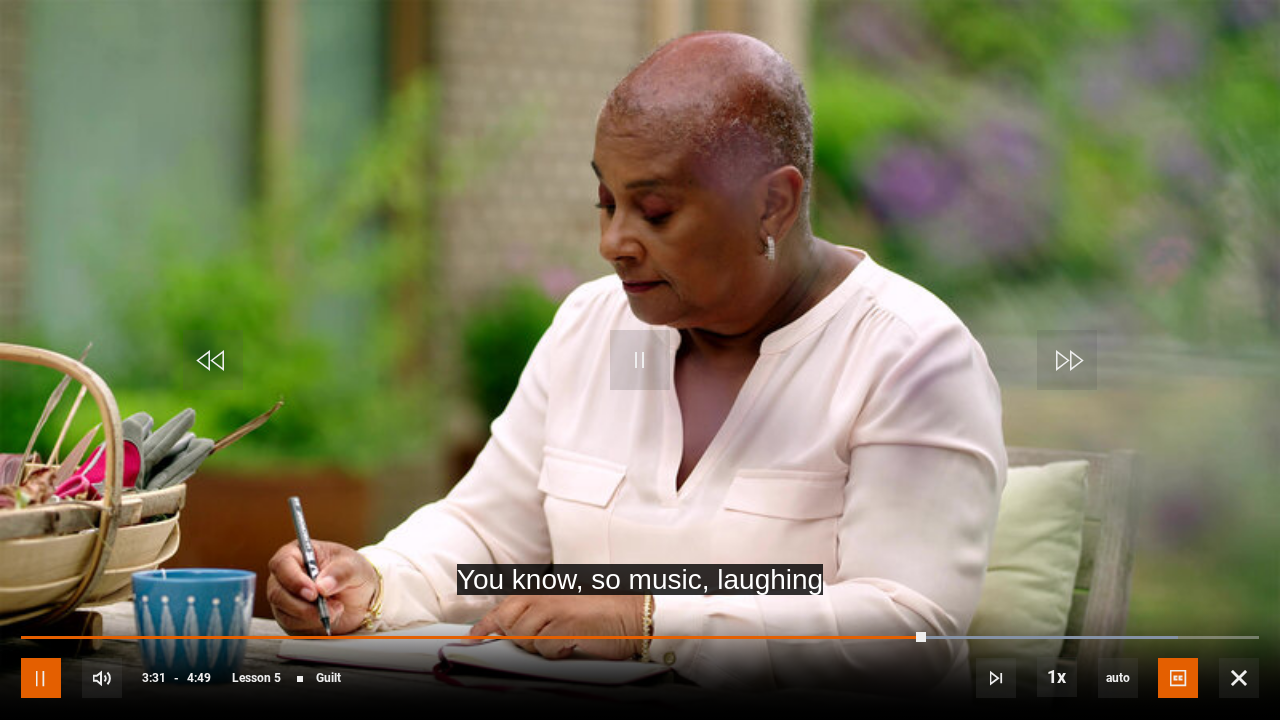 click at bounding box center (41, 678) 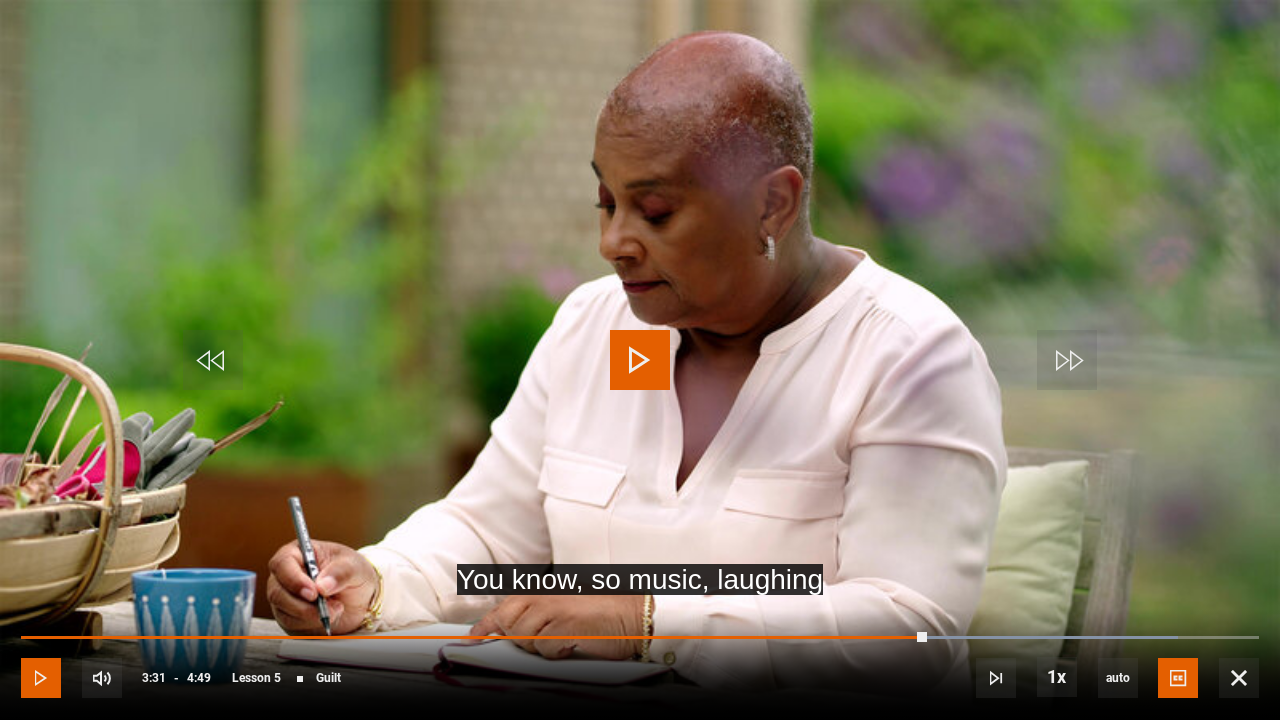 click at bounding box center [41, 678] 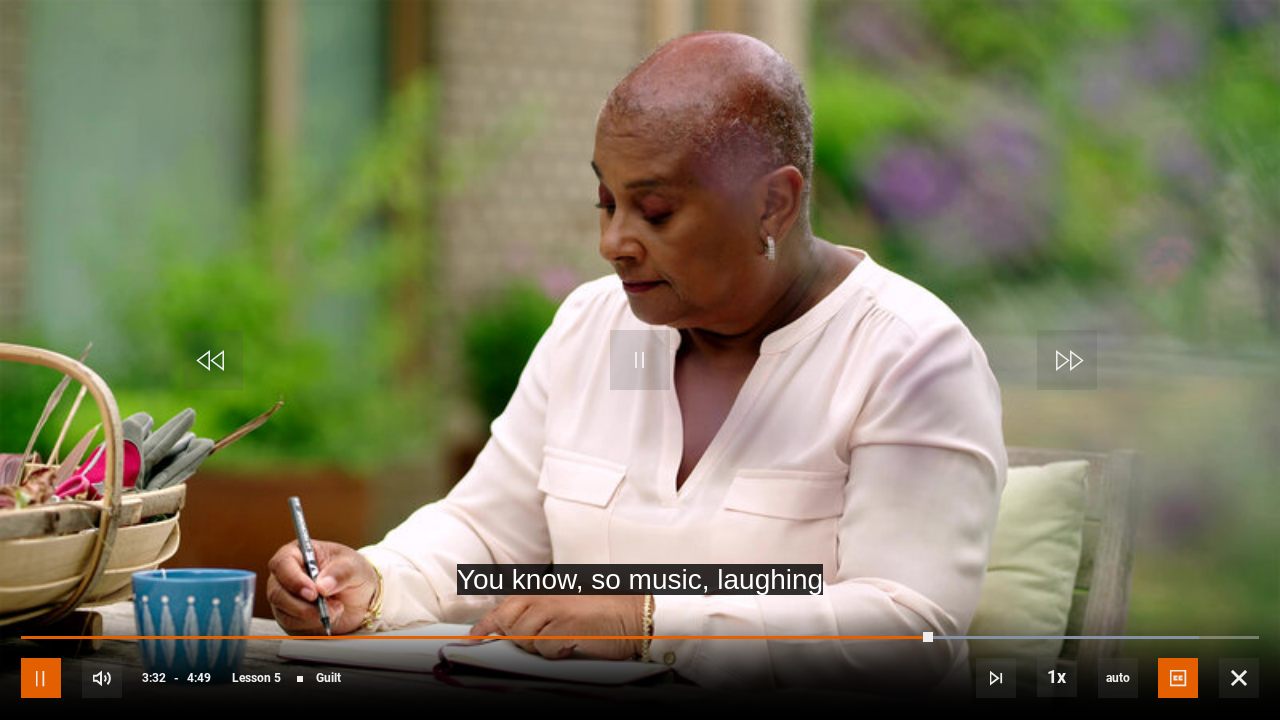 click at bounding box center [41, 678] 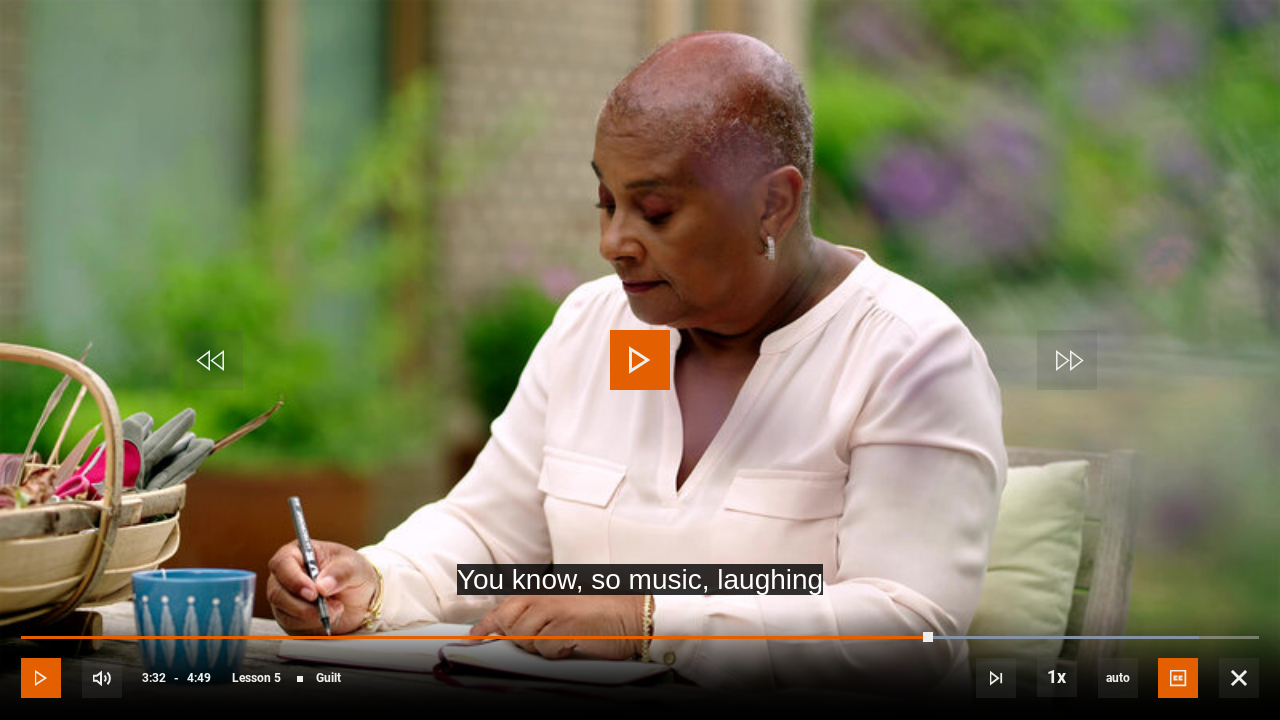 click at bounding box center [41, 678] 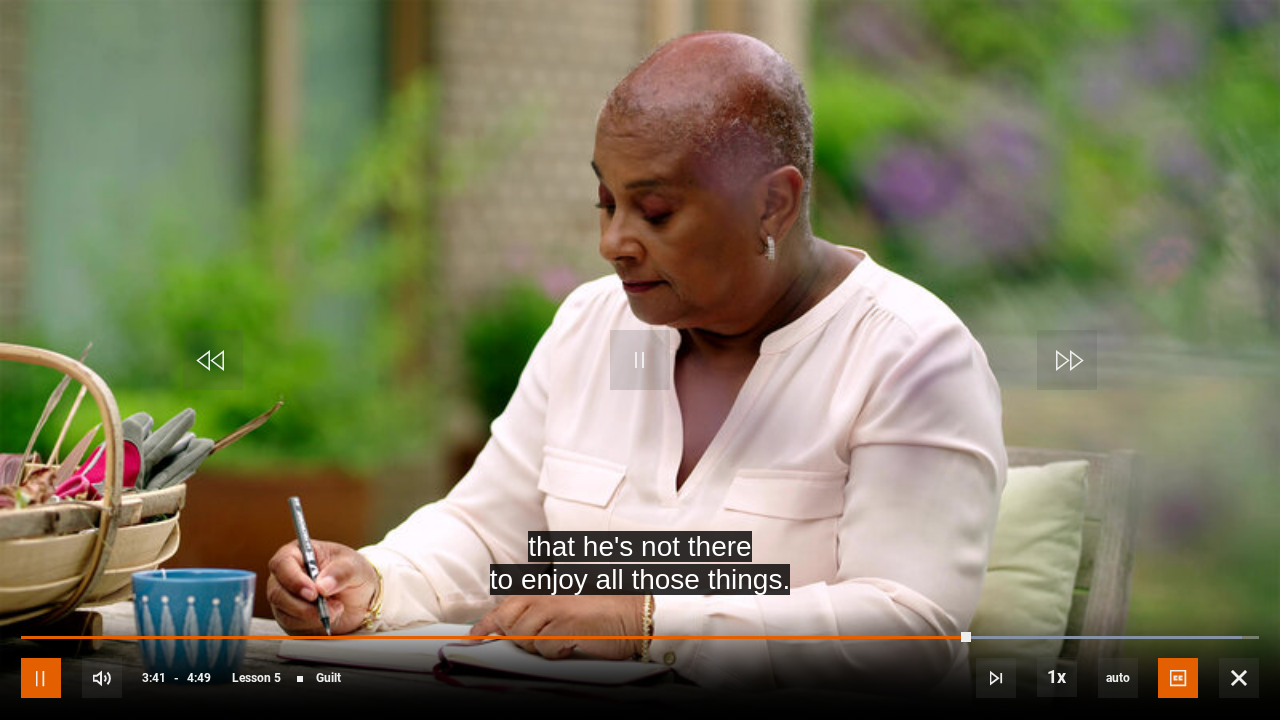 click at bounding box center (41, 678) 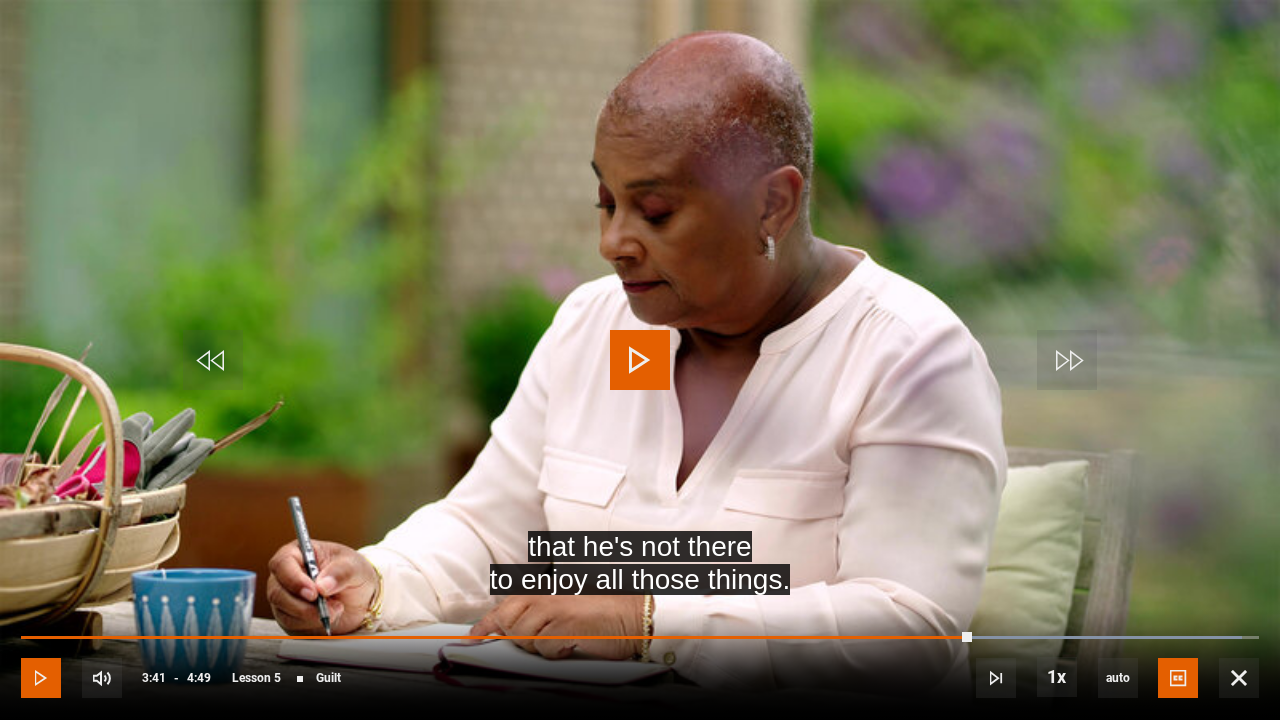click at bounding box center [41, 678] 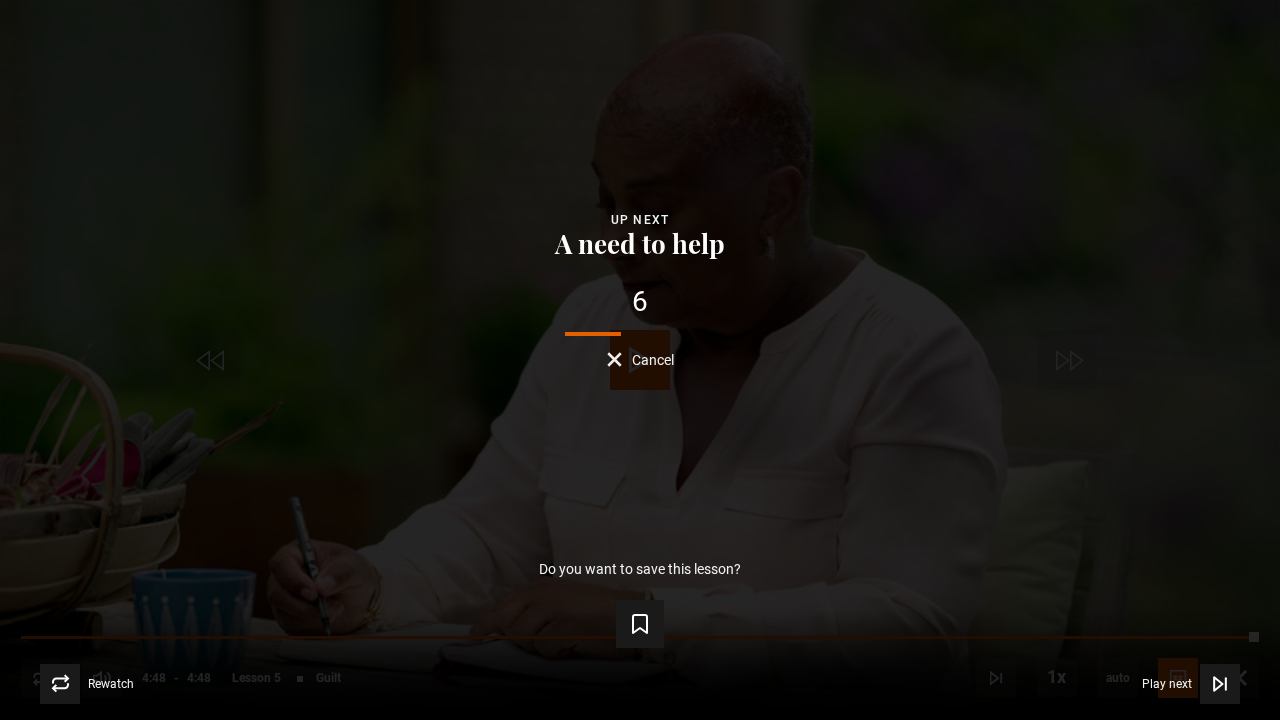 click on "Cancel" at bounding box center (640, 359) 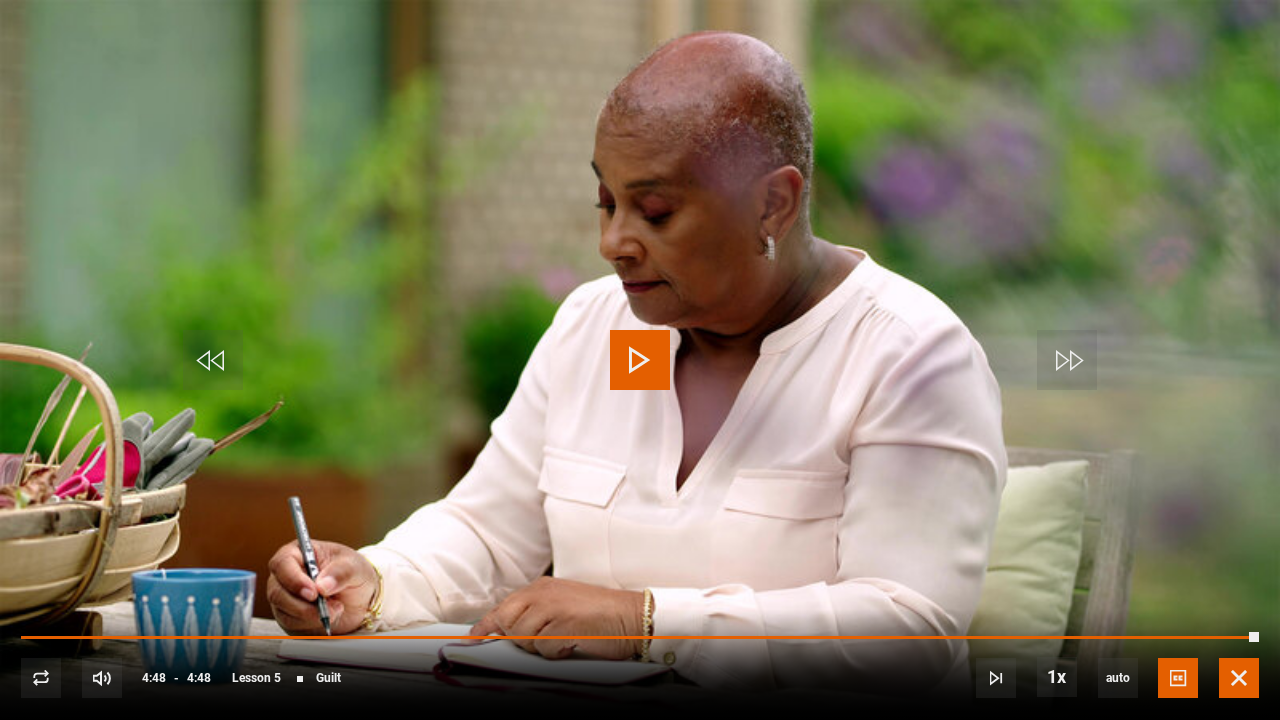 click at bounding box center (1239, 678) 